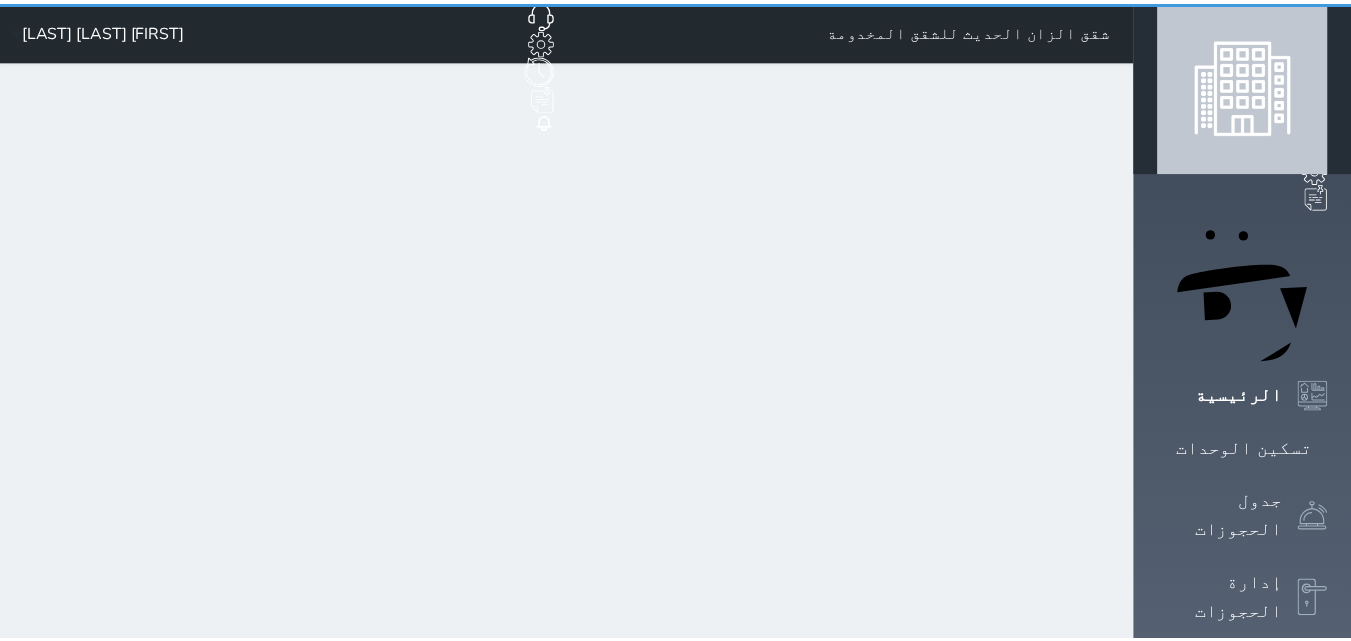 scroll, scrollTop: 0, scrollLeft: 0, axis: both 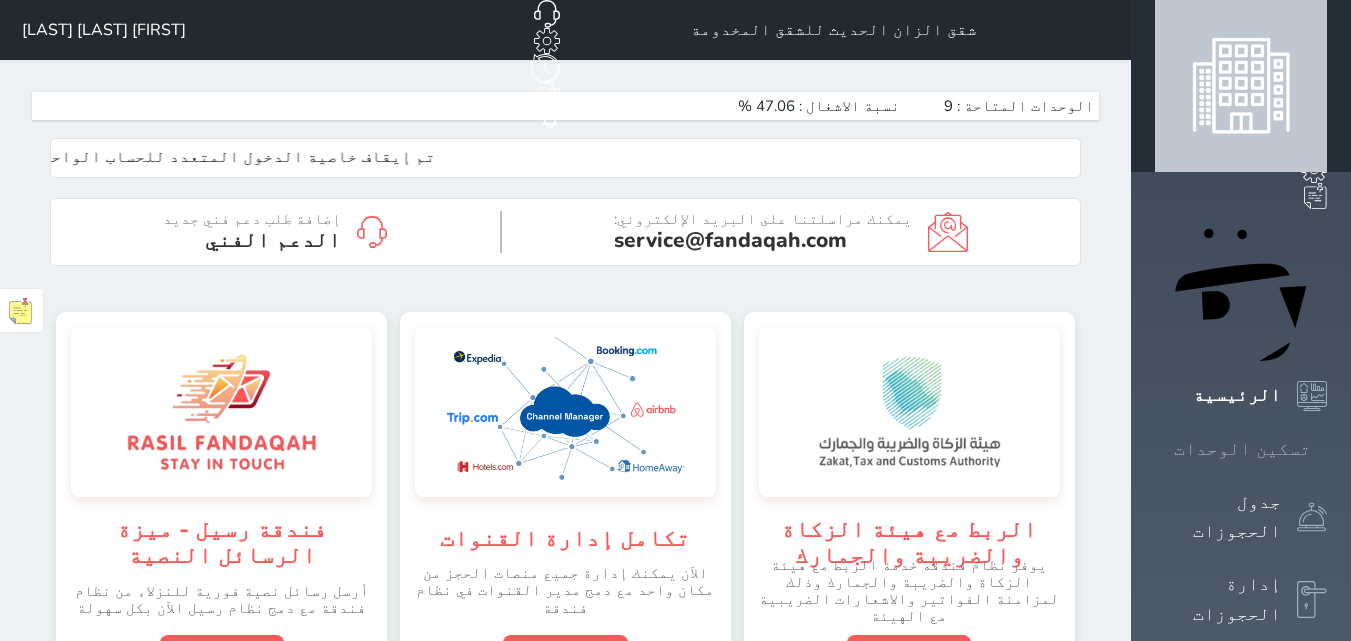 click 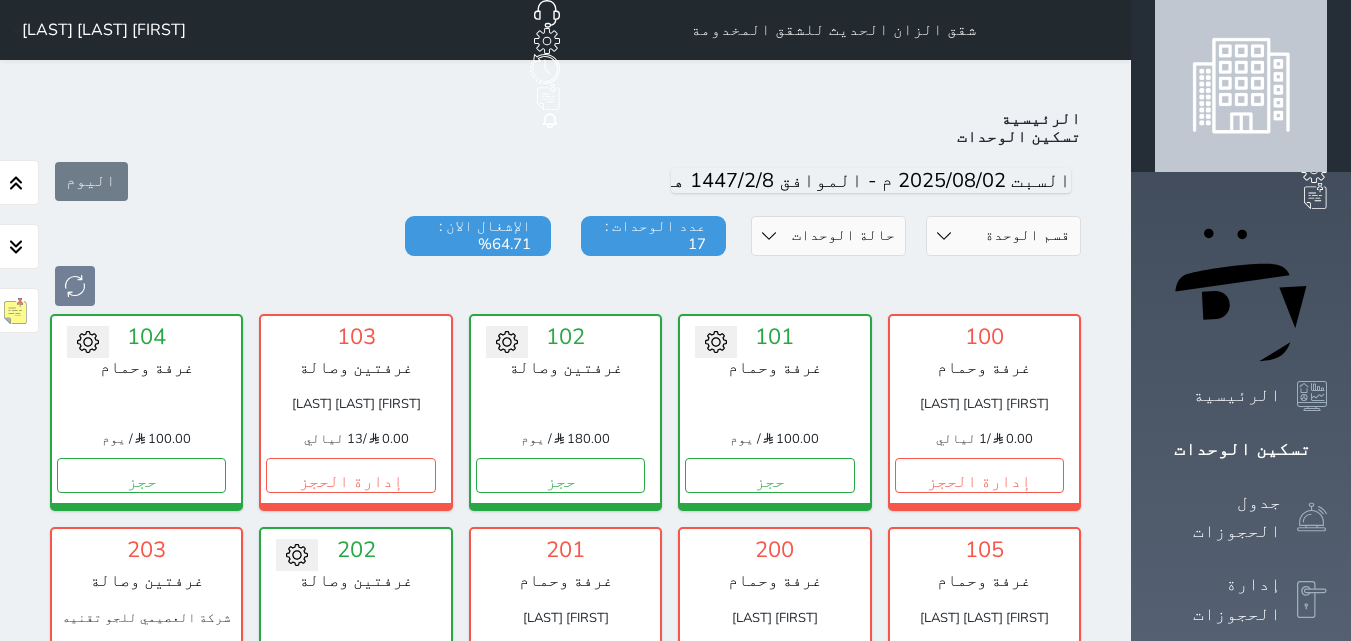 scroll, scrollTop: 78, scrollLeft: 0, axis: vertical 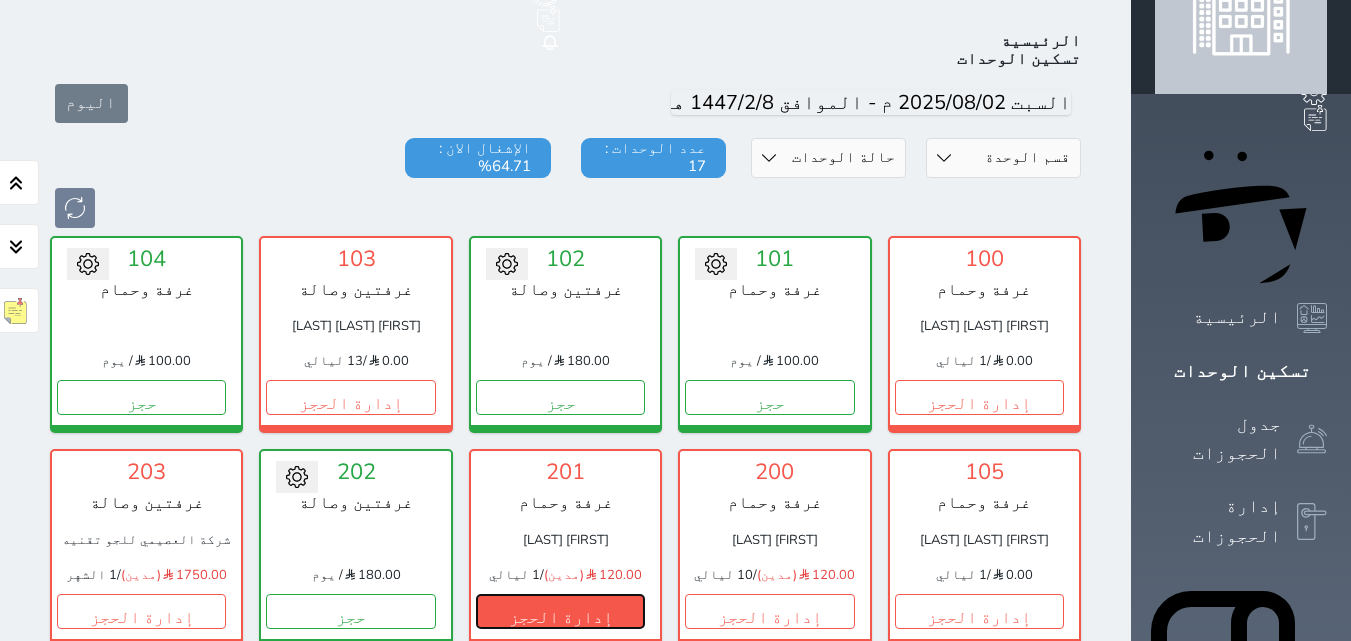 click on "إدارة الحجز" at bounding box center [560, 611] 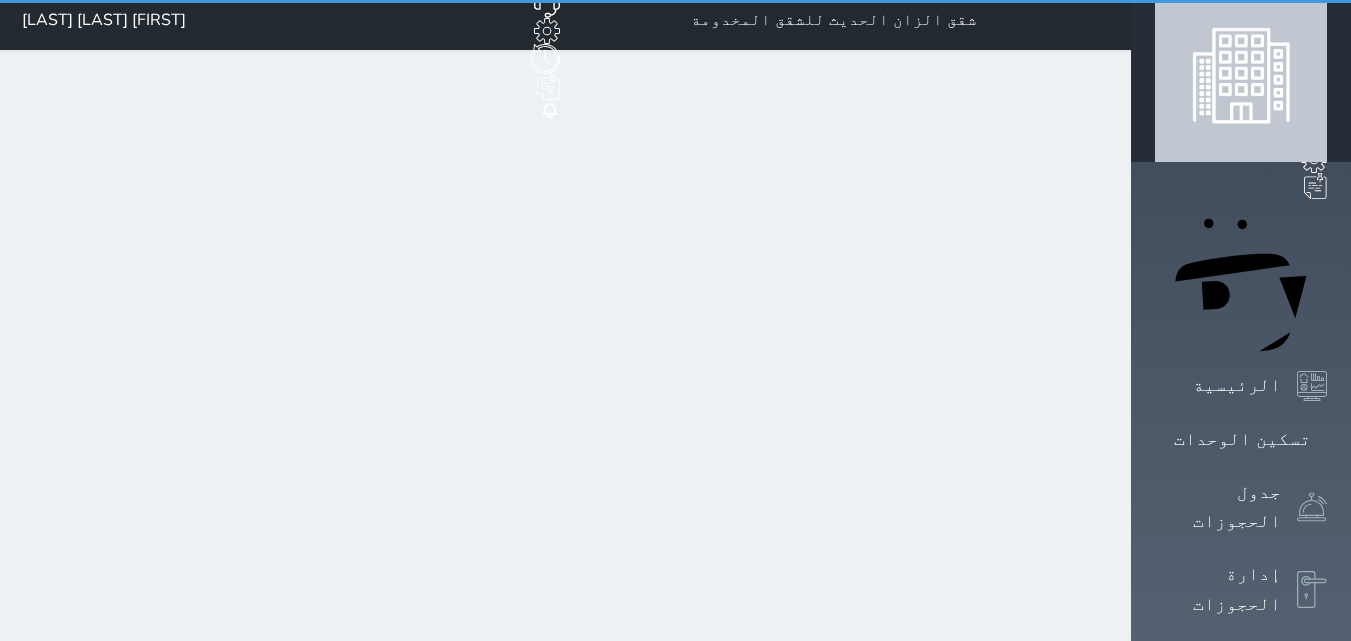 scroll, scrollTop: 0, scrollLeft: 0, axis: both 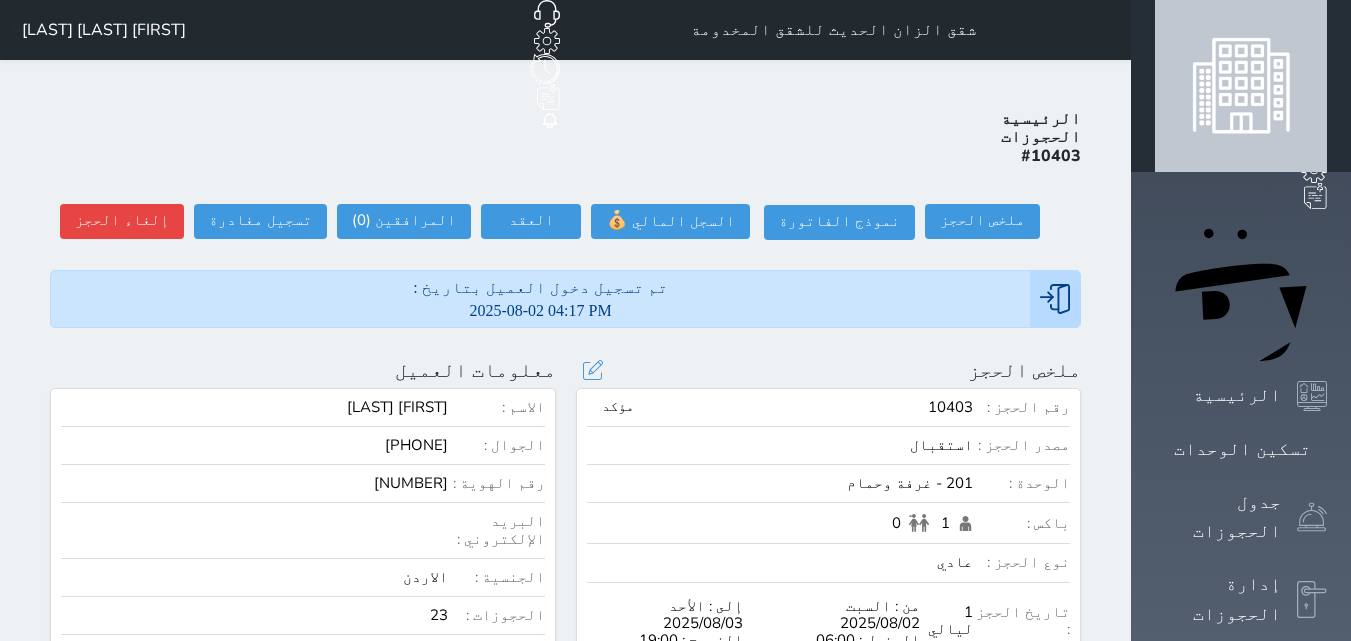 select 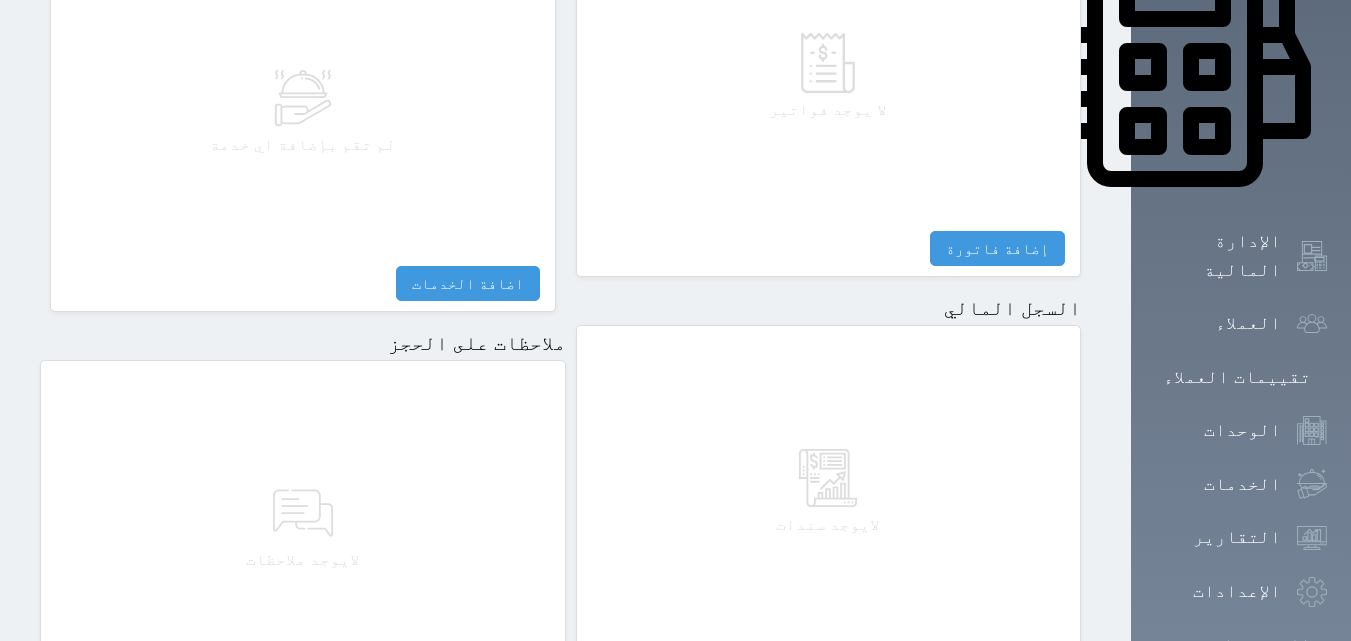 scroll, scrollTop: 1085, scrollLeft: 0, axis: vertical 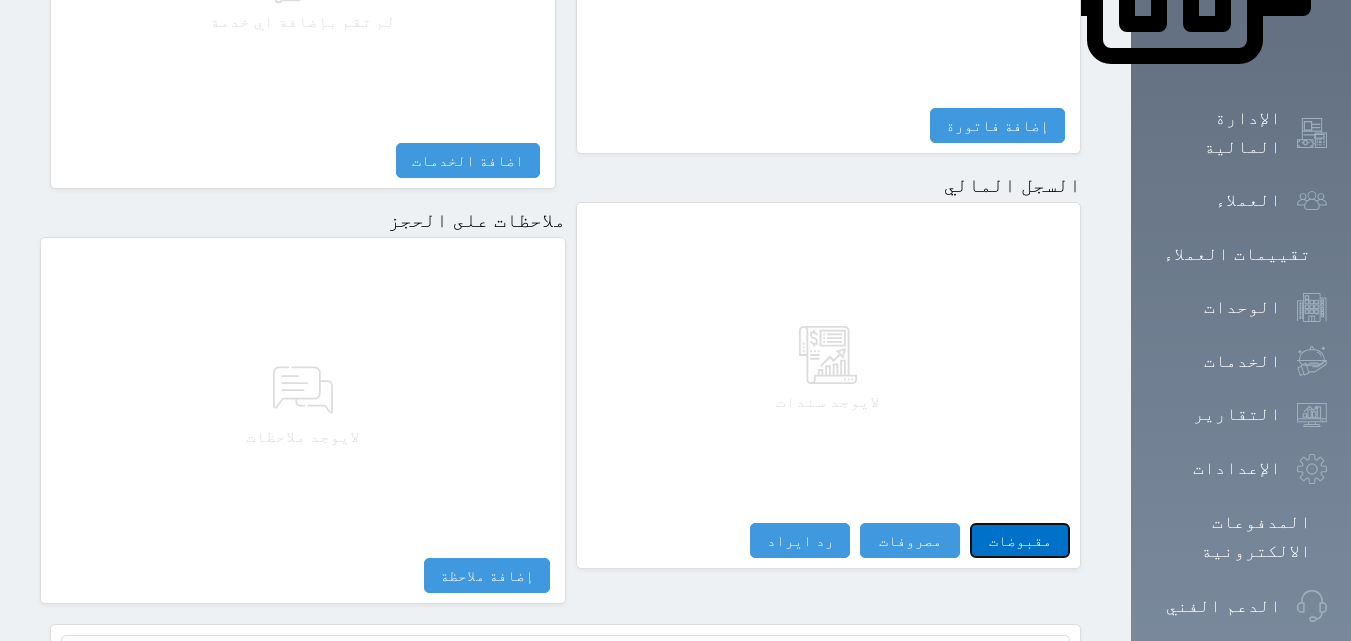 click on "مقبوضات" at bounding box center [1020, 540] 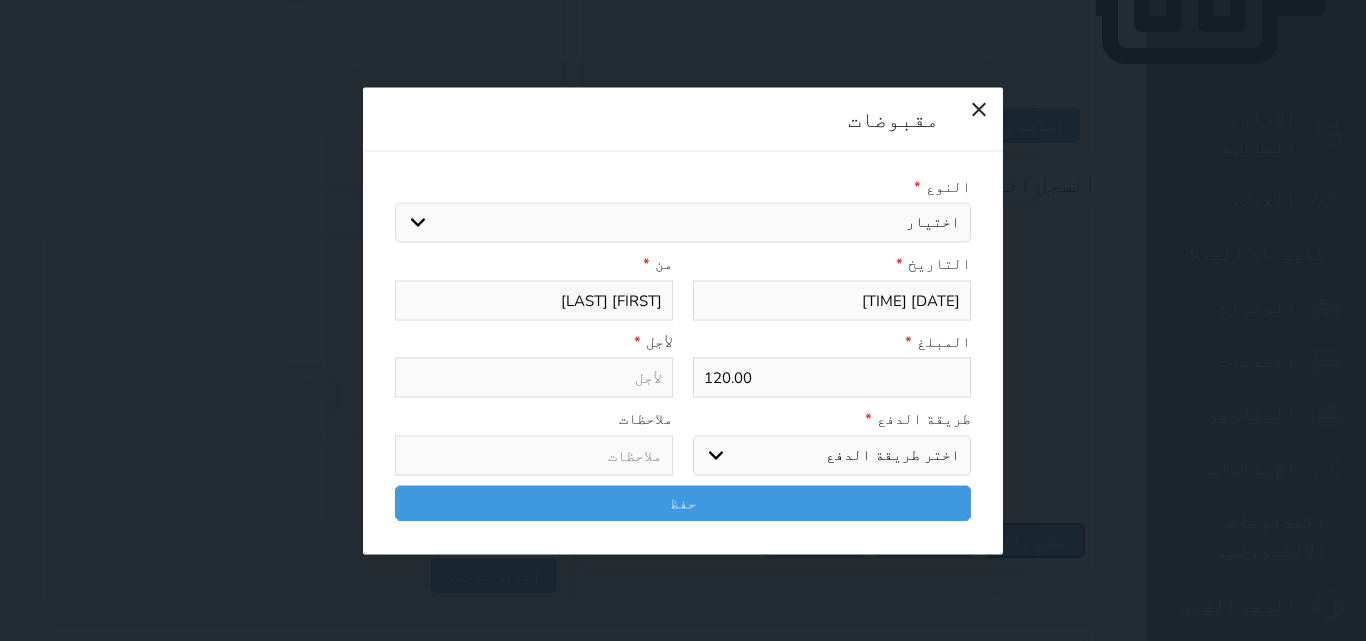 select 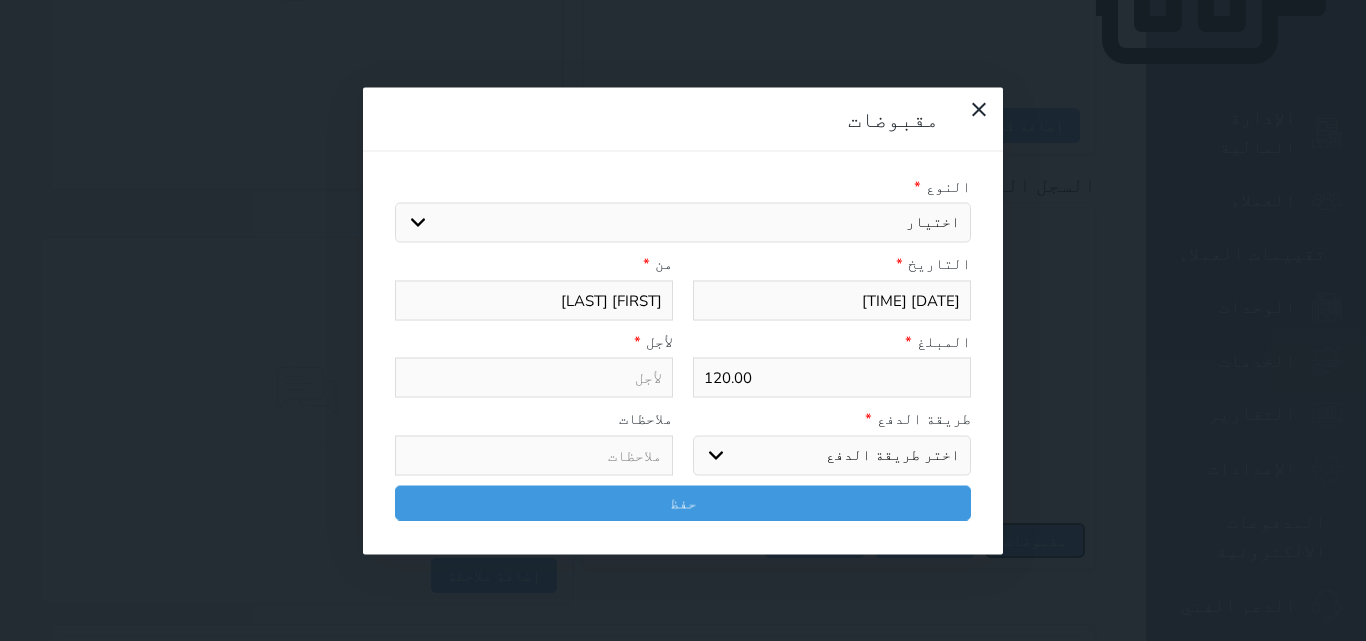 select 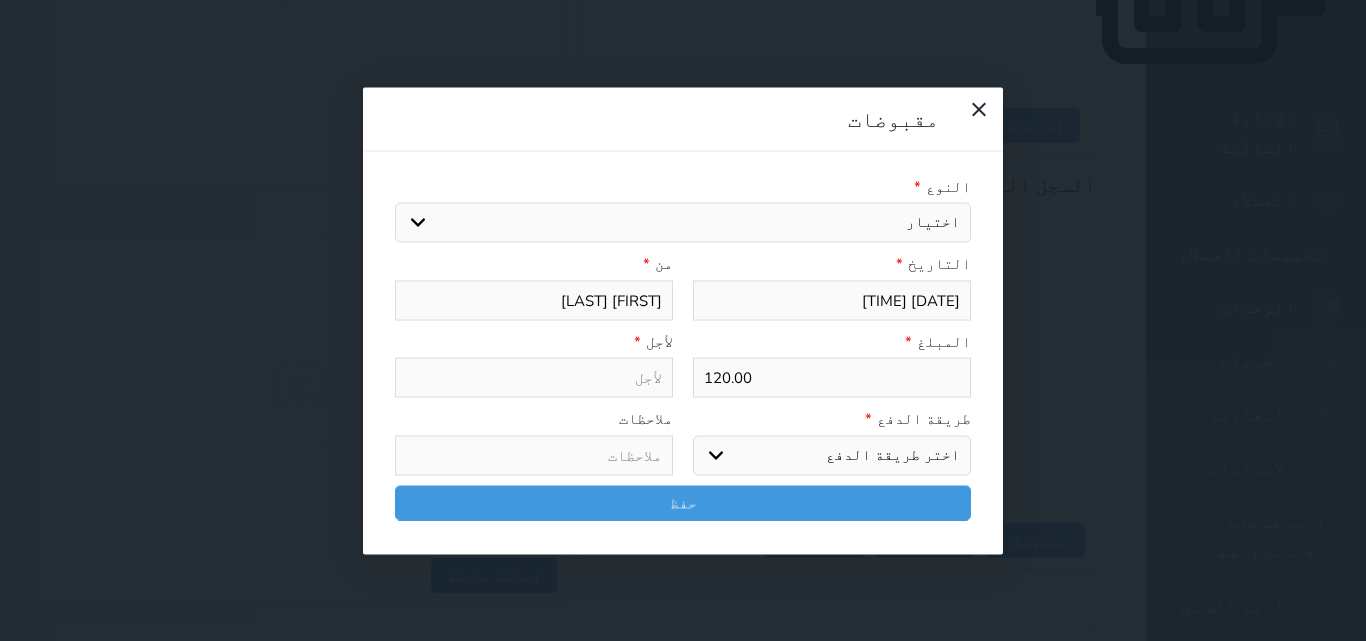 click on "اختيار   مقبوضات عامة قيمة إيجار فواتير تامين عربون لا ينطبق آخر مغسلة واي فاي - الإنترنت مواقف السيارات طعام الأغذية والمشروبات مشروبات المشروبات الباردة المشروبات الساخنة الإفطار غداء عشاء مخبز و كعك حمام سباحة الصالة الرياضية سبا و خدمات الجمال اختيار وإسقاط (خدمات النقل) ميني بار كابل - تلفزيون سرير إضافي تصفيف الشعر التسوق خدمات الجولات السياحية المنظمة خدمات الدليل السياحي" at bounding box center [683, 223] 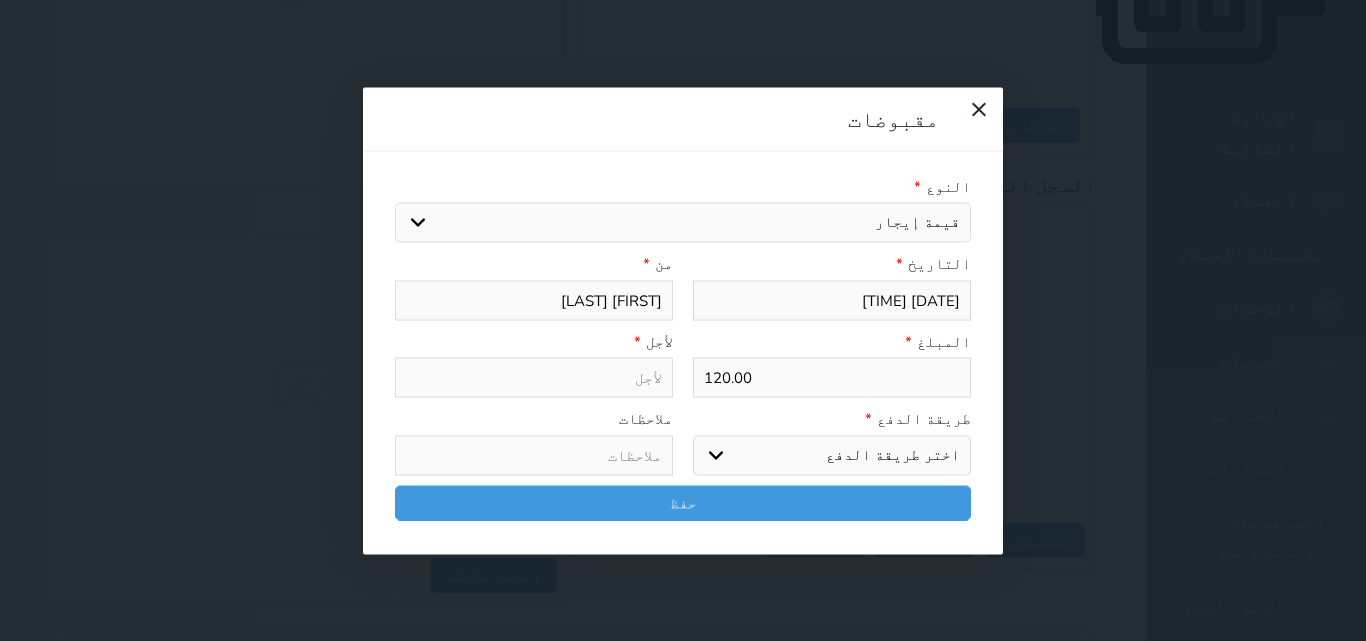 click on "اختيار   مقبوضات عامة قيمة إيجار فواتير تامين عربون لا ينطبق آخر مغسلة واي فاي - الإنترنت مواقف السيارات طعام الأغذية والمشروبات مشروبات المشروبات الباردة المشروبات الساخنة الإفطار غداء عشاء مخبز و كعك حمام سباحة الصالة الرياضية سبا و خدمات الجمال اختيار وإسقاط (خدمات النقل) ميني بار كابل - تلفزيون سرير إضافي تصفيف الشعر التسوق خدمات الجولات السياحية المنظمة خدمات الدليل السياحي" at bounding box center [683, 223] 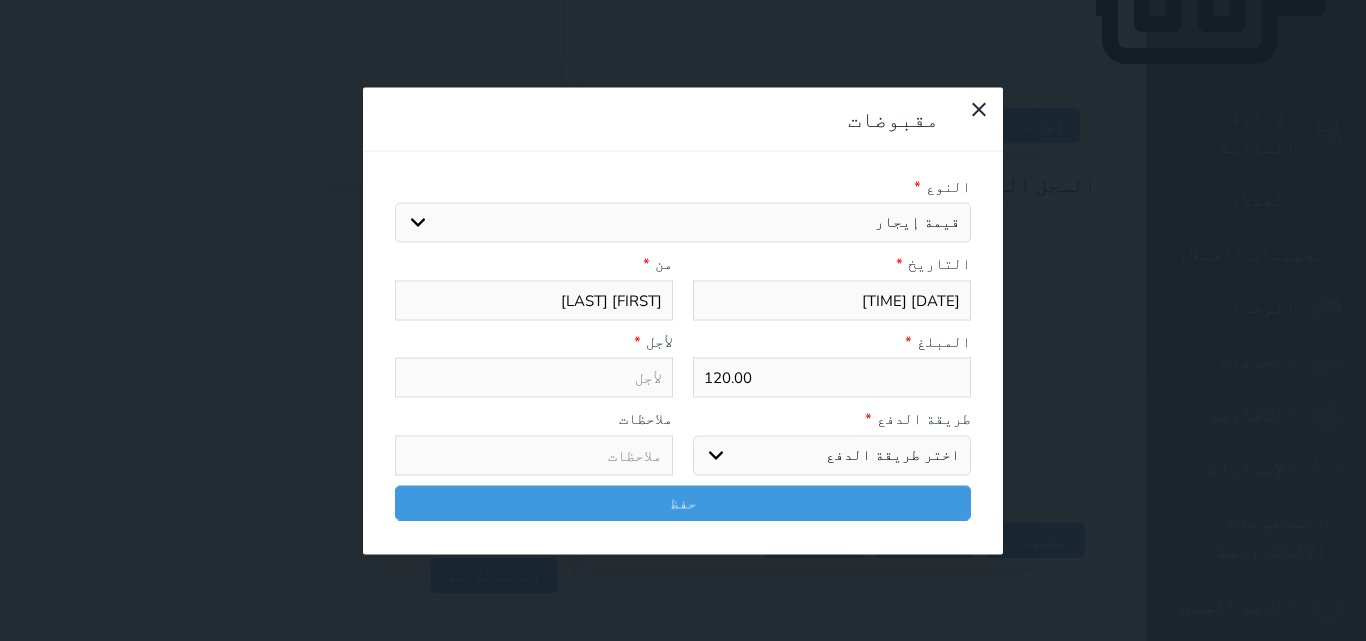 type on "قيمة إيجار - الوحدة - 201" 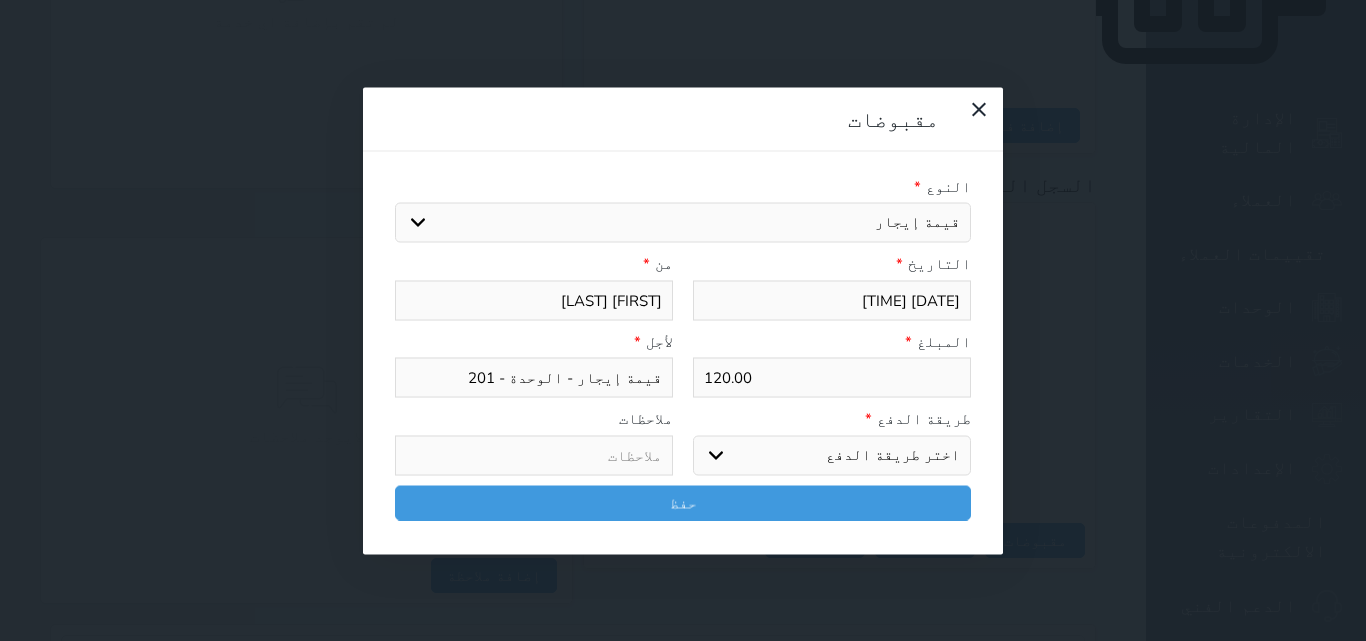 click on "اختر طريقة الدفع   دفع نقدى   تحويل بنكى   مدى   بطاقة ائتمان   آجل" at bounding box center (832, 455) 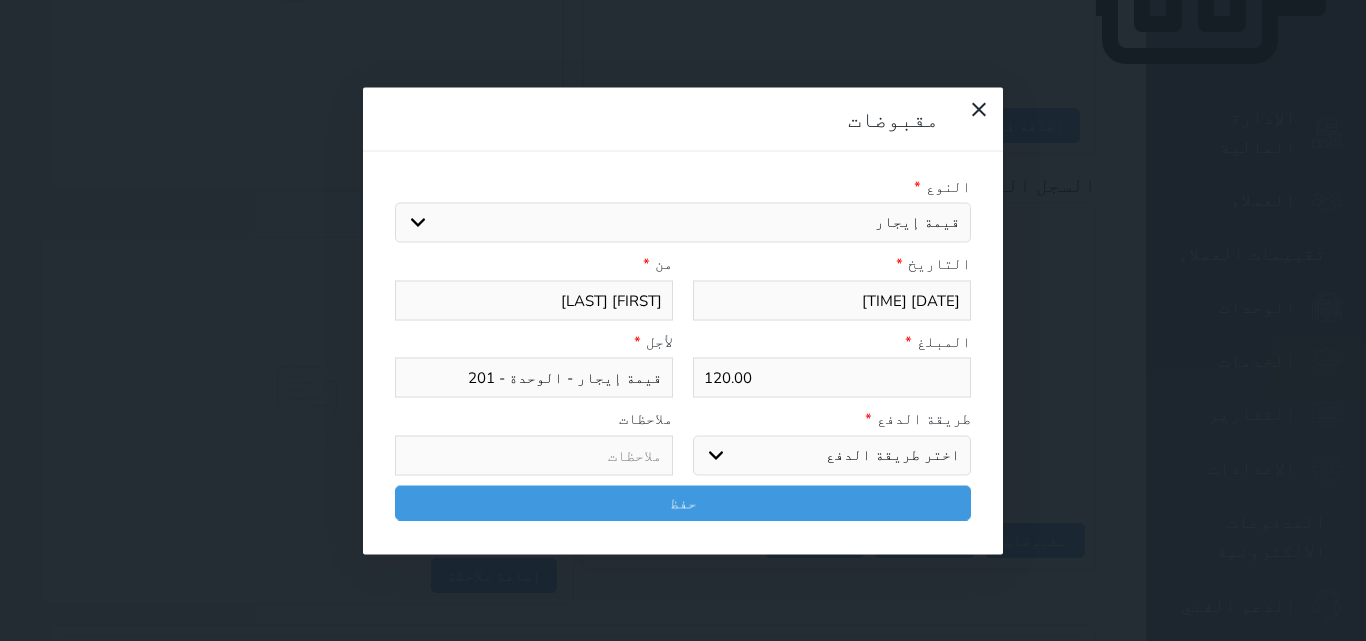 select on "cash" 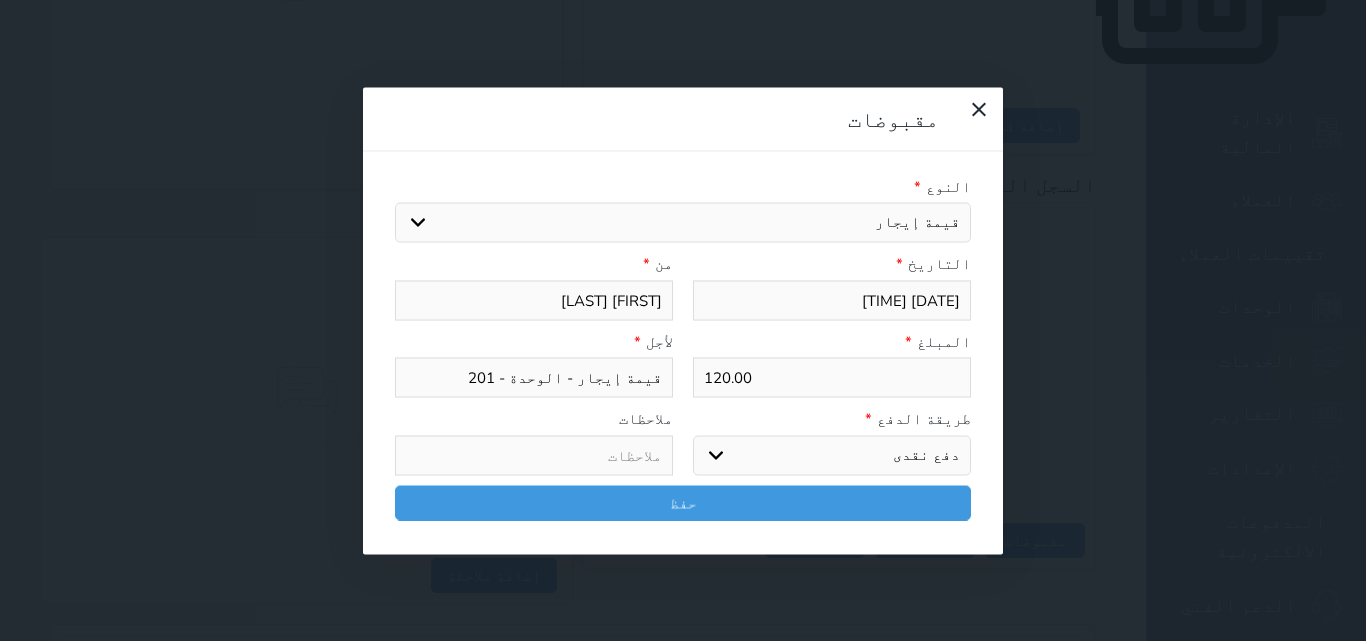 click on "اختر طريقة الدفع   دفع نقدى   تحويل بنكى   مدى   بطاقة ائتمان   آجل" at bounding box center [832, 455] 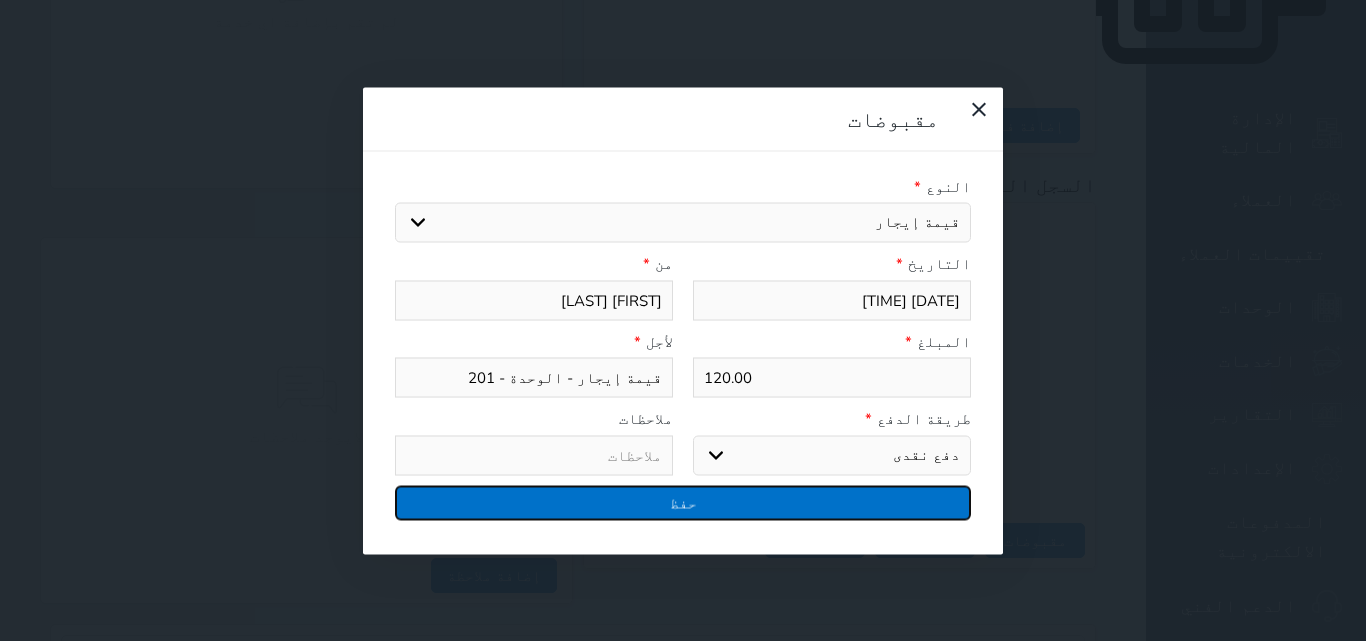 click on "حفظ" at bounding box center [683, 502] 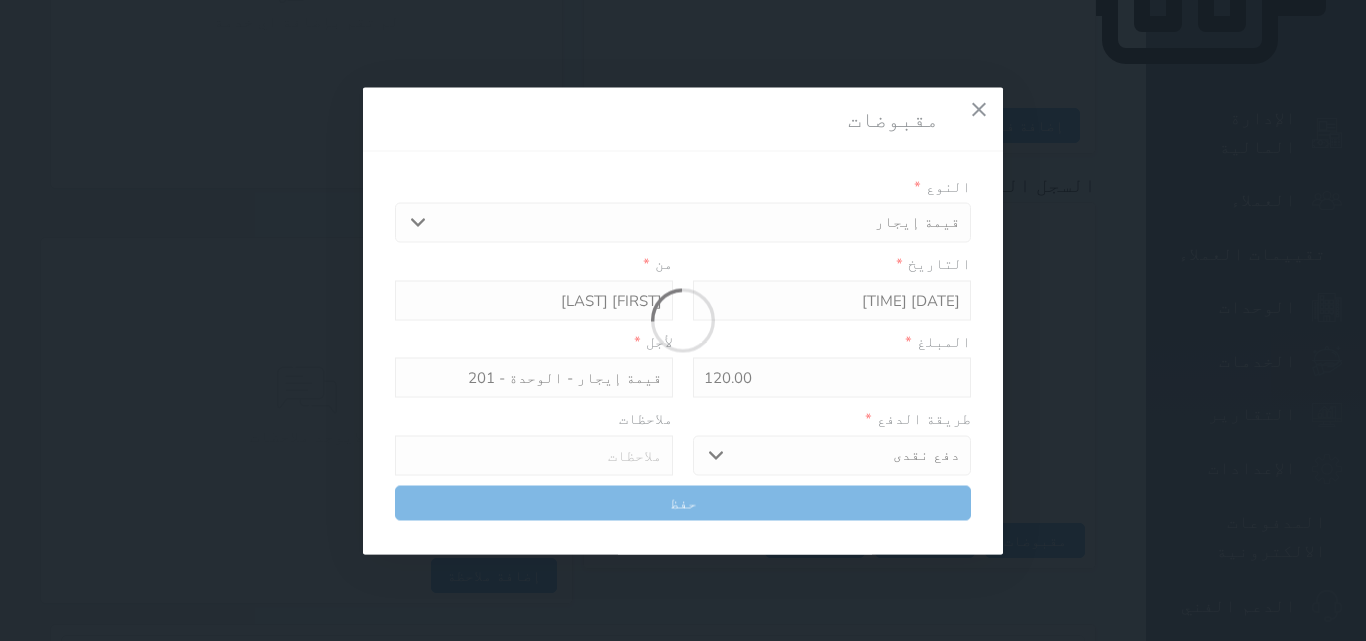 select 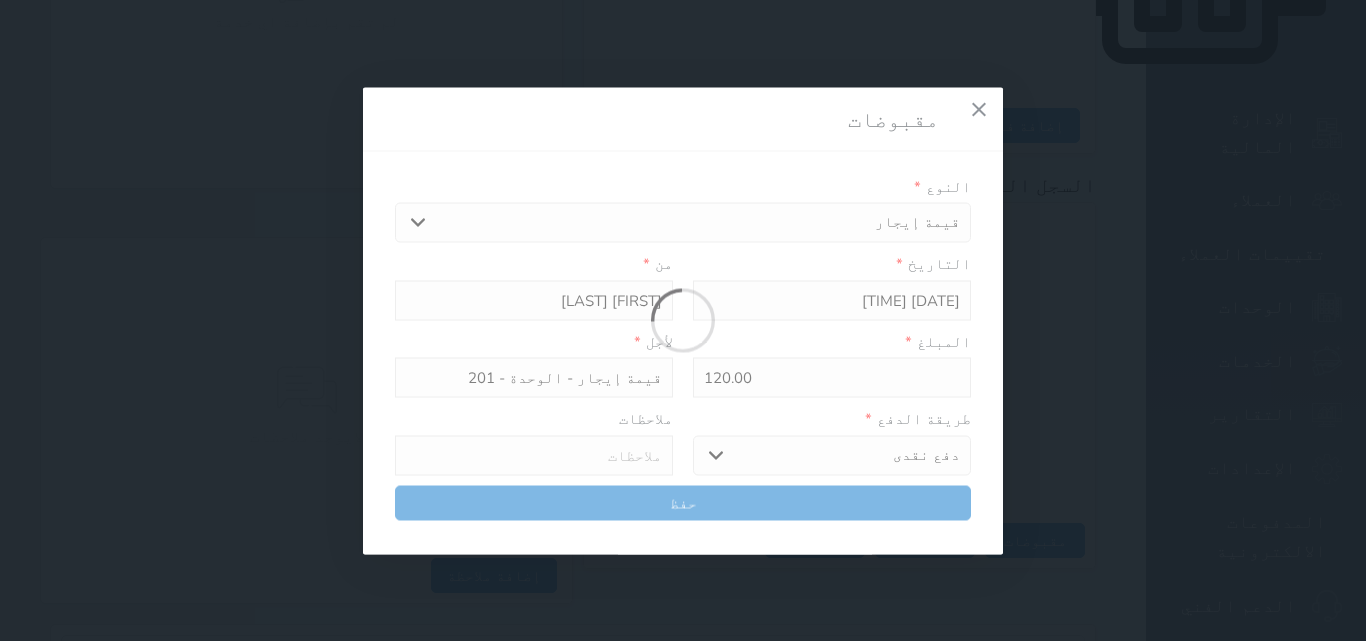 type 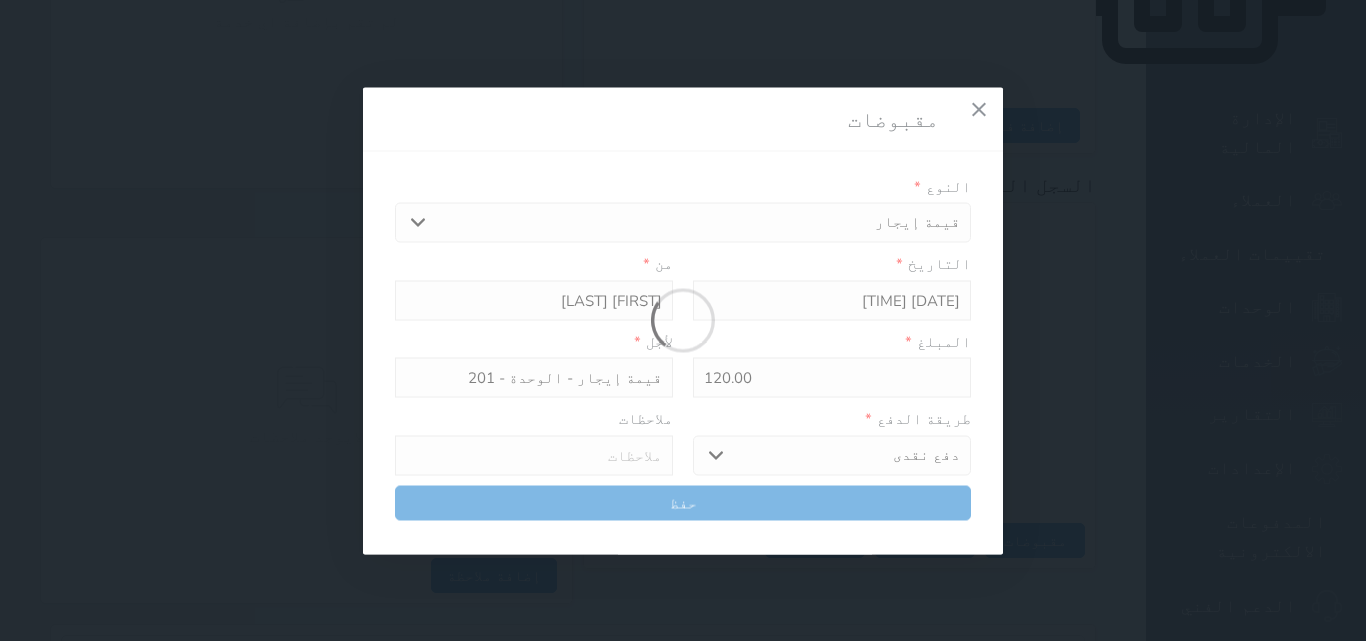 type on "0" 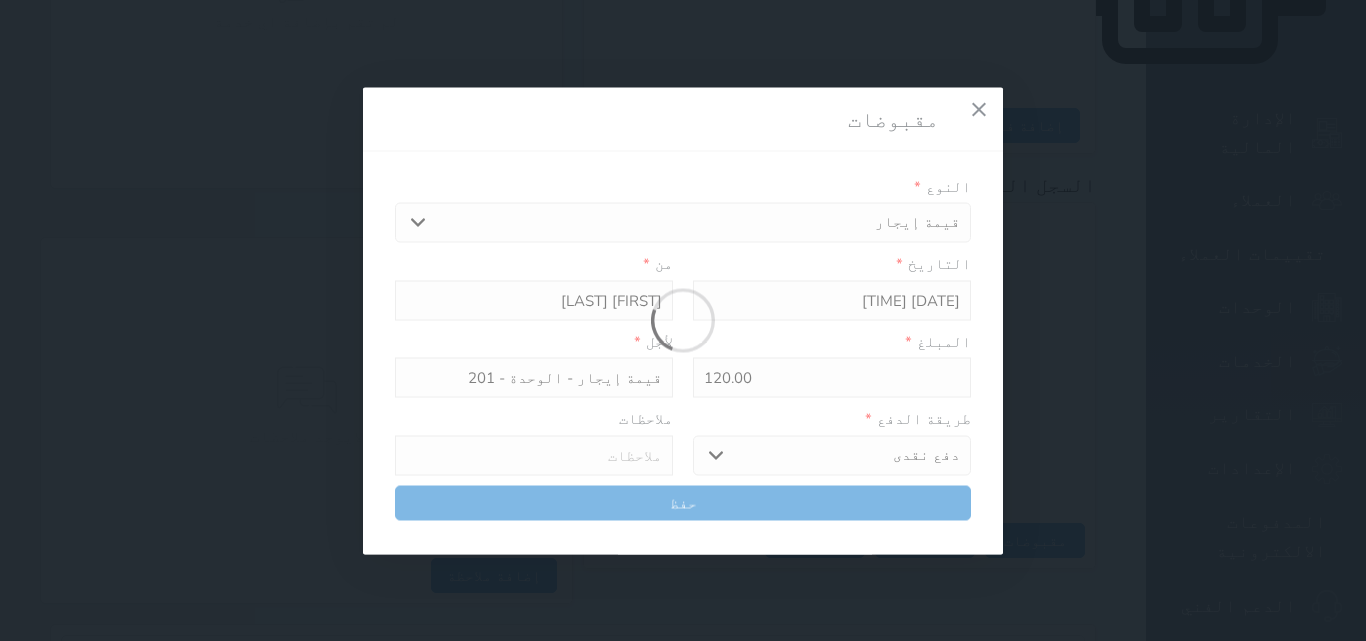 select 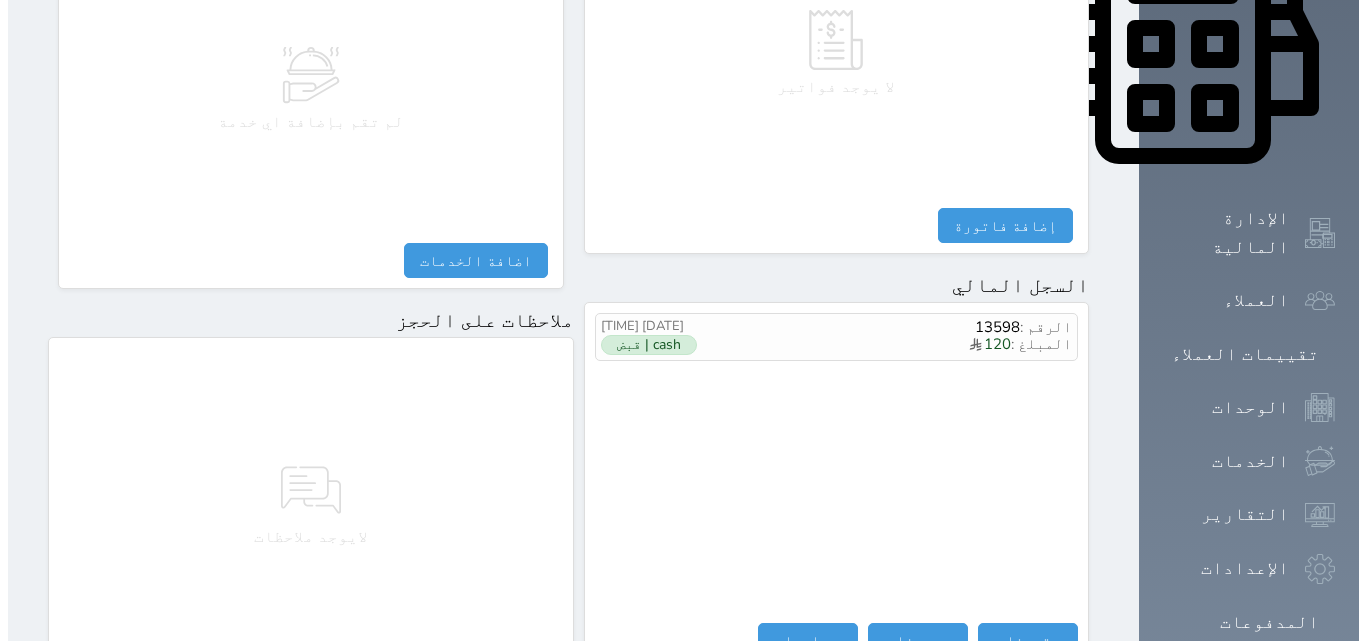 scroll, scrollTop: 1085, scrollLeft: 0, axis: vertical 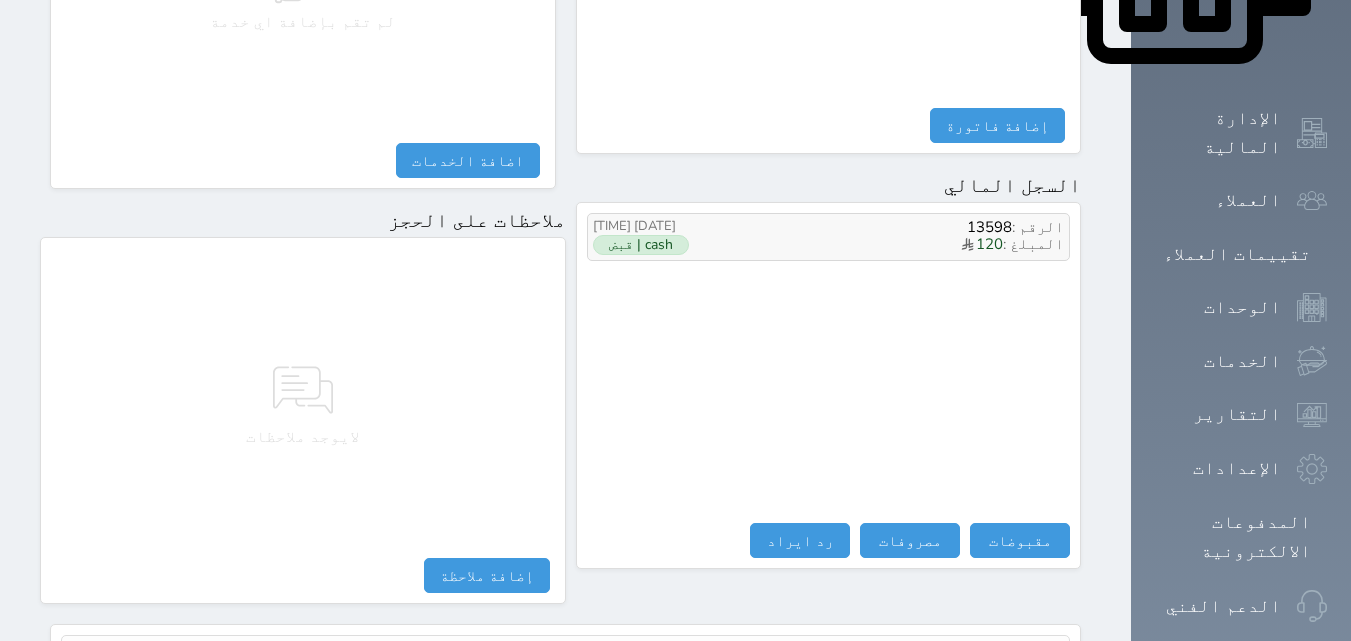 click on "المبلغ :  120" at bounding box center (899, 245) 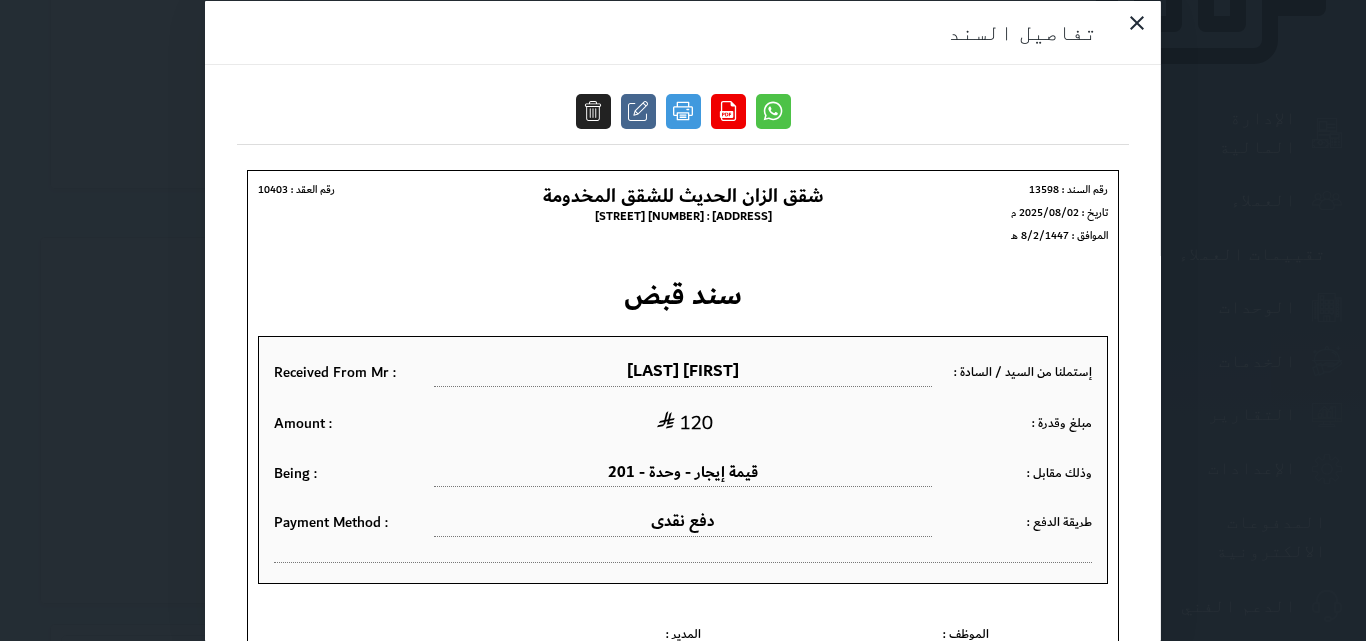 scroll, scrollTop: 0, scrollLeft: 0, axis: both 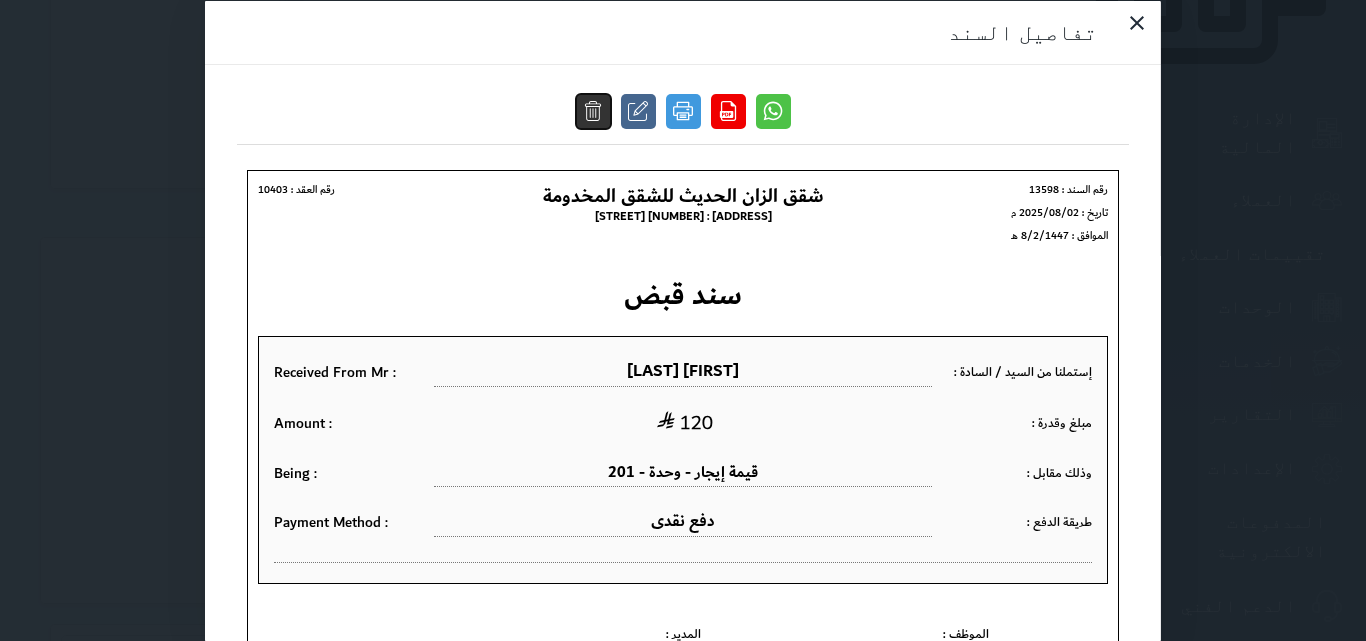 click at bounding box center [593, 110] 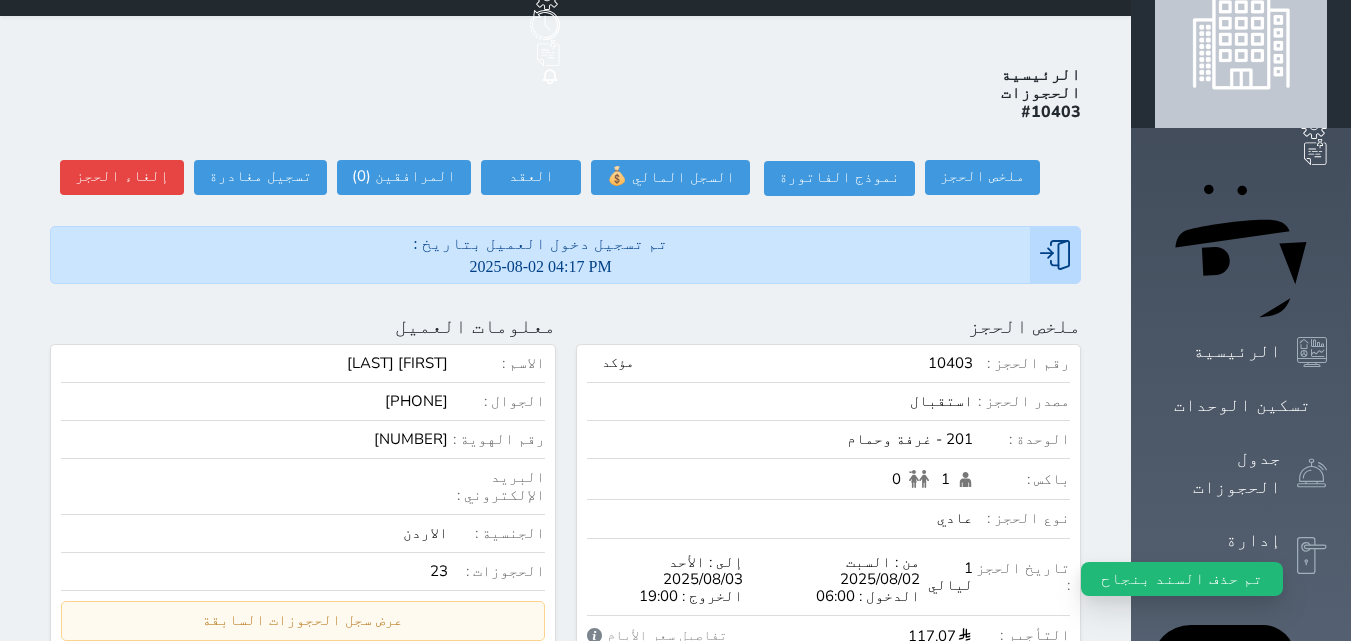 scroll, scrollTop: 0, scrollLeft: 0, axis: both 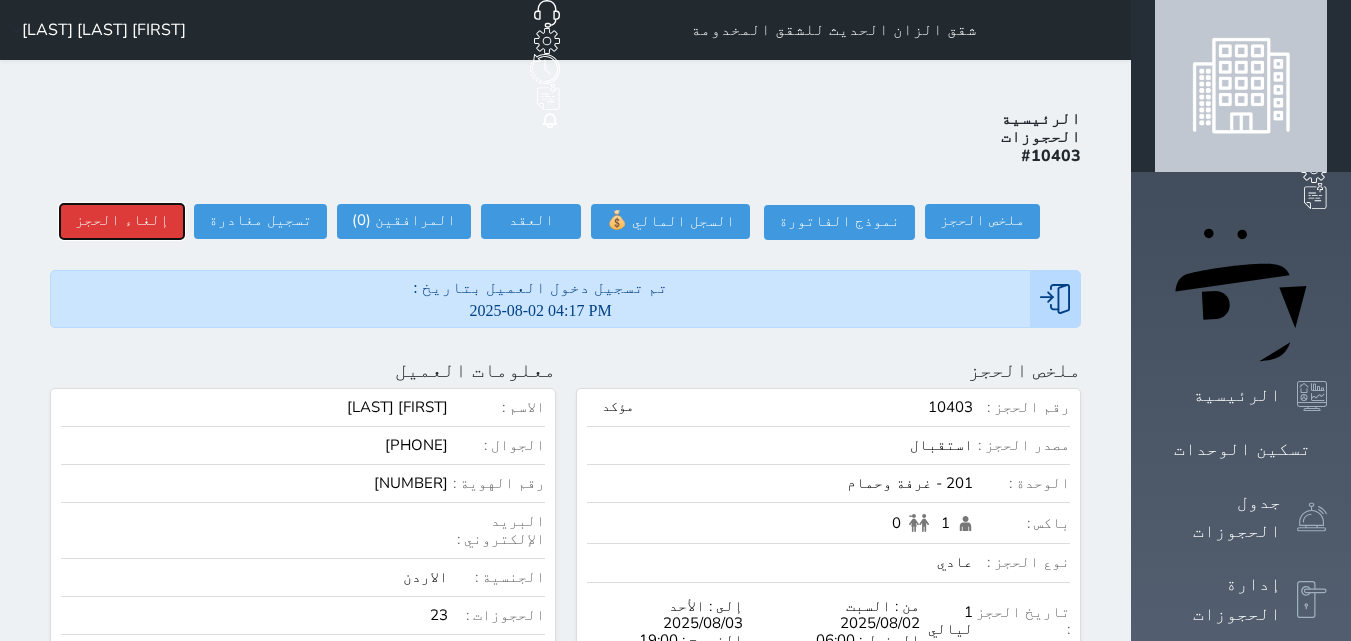 click on "إلغاء الحجز" at bounding box center (122, 221) 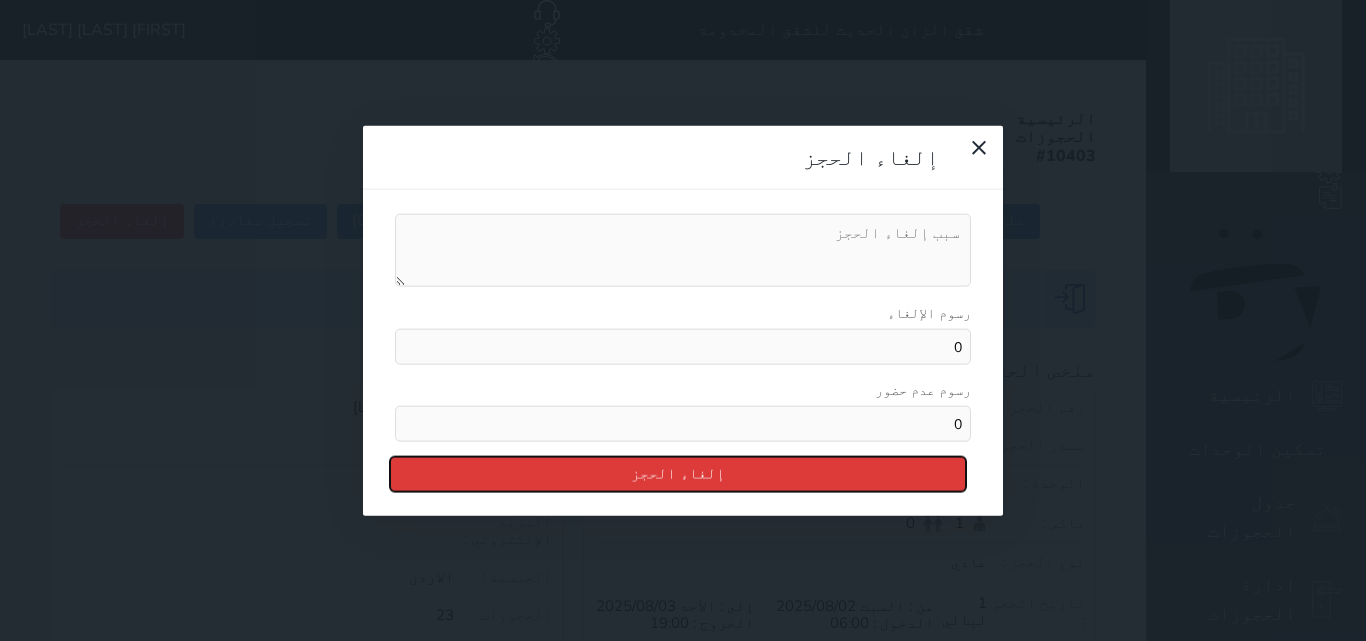 click on "إلغاء الحجز" at bounding box center [678, 474] 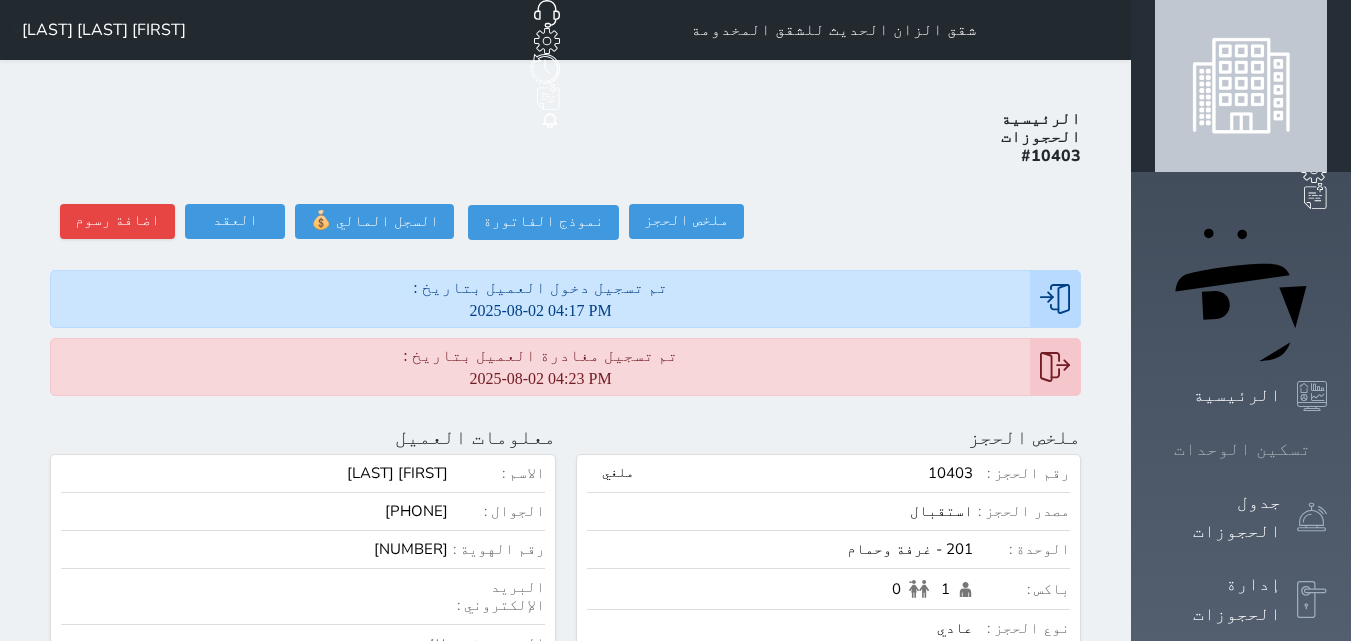 click 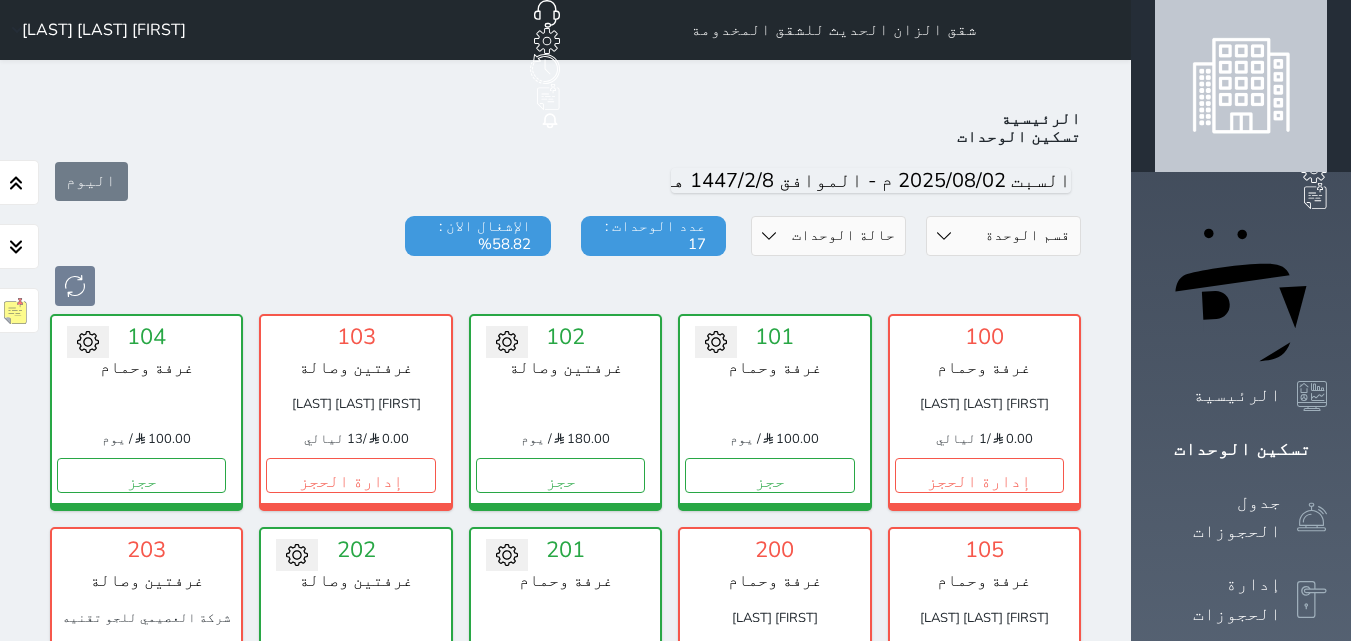 scroll, scrollTop: 78, scrollLeft: 0, axis: vertical 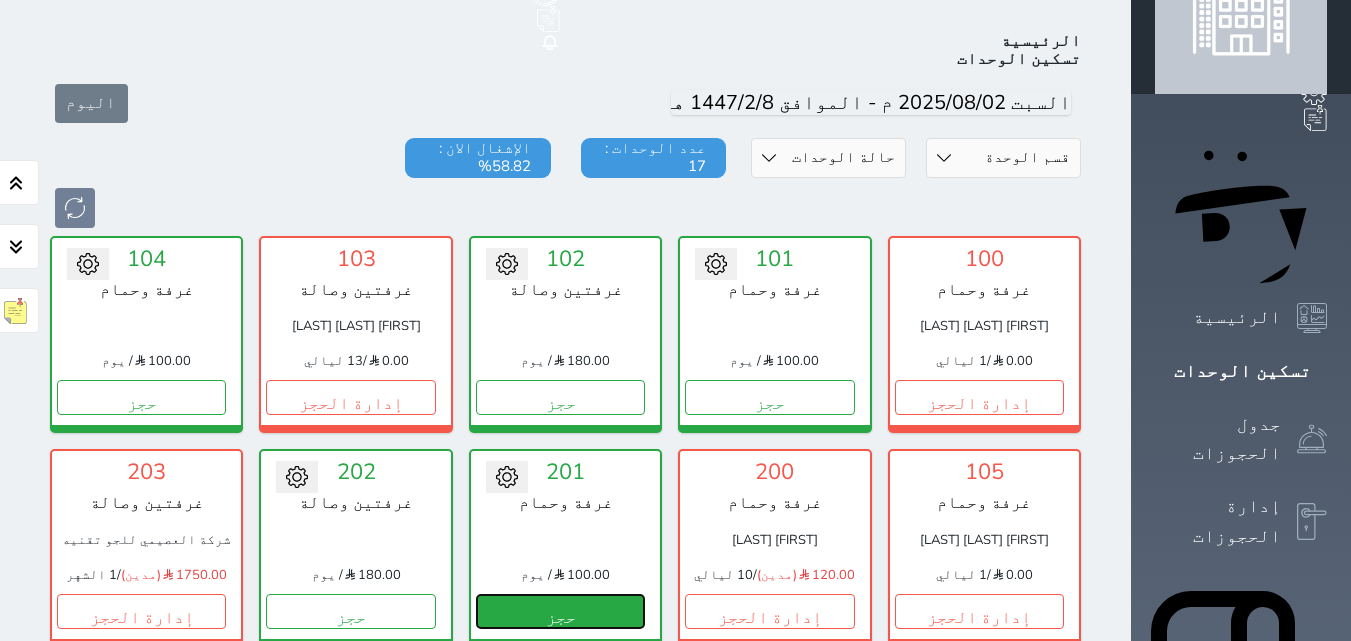 click on "حجز" at bounding box center [560, 611] 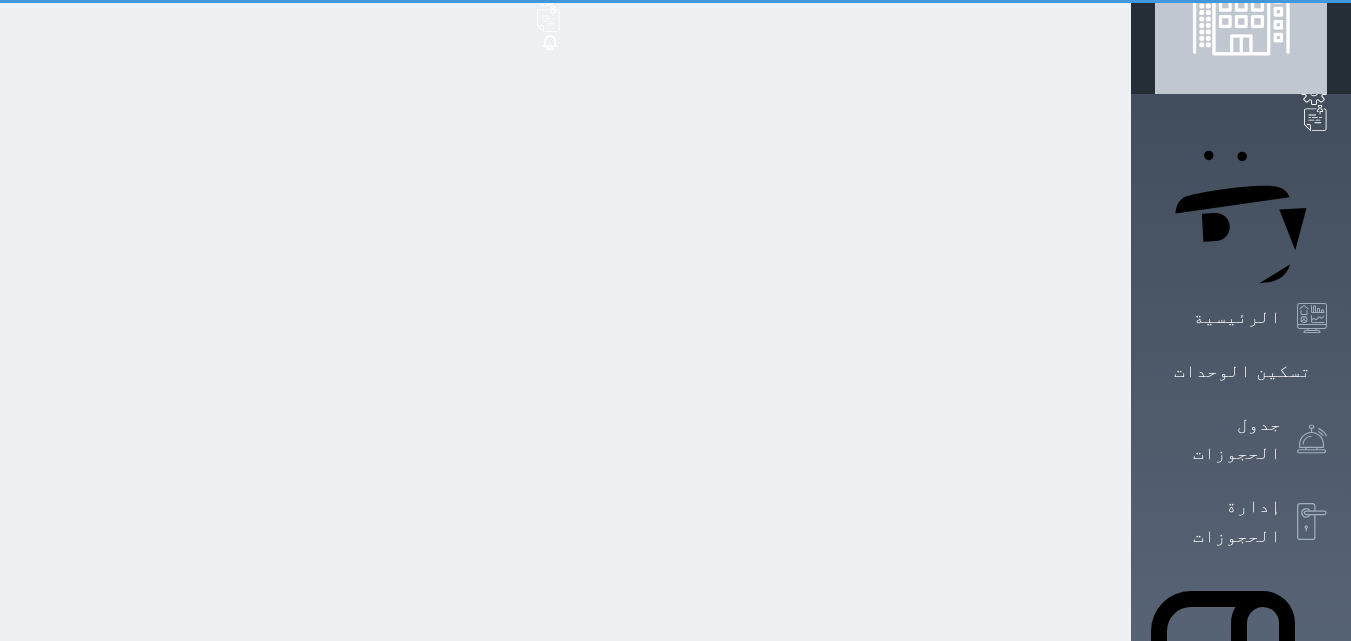 scroll, scrollTop: 0, scrollLeft: 0, axis: both 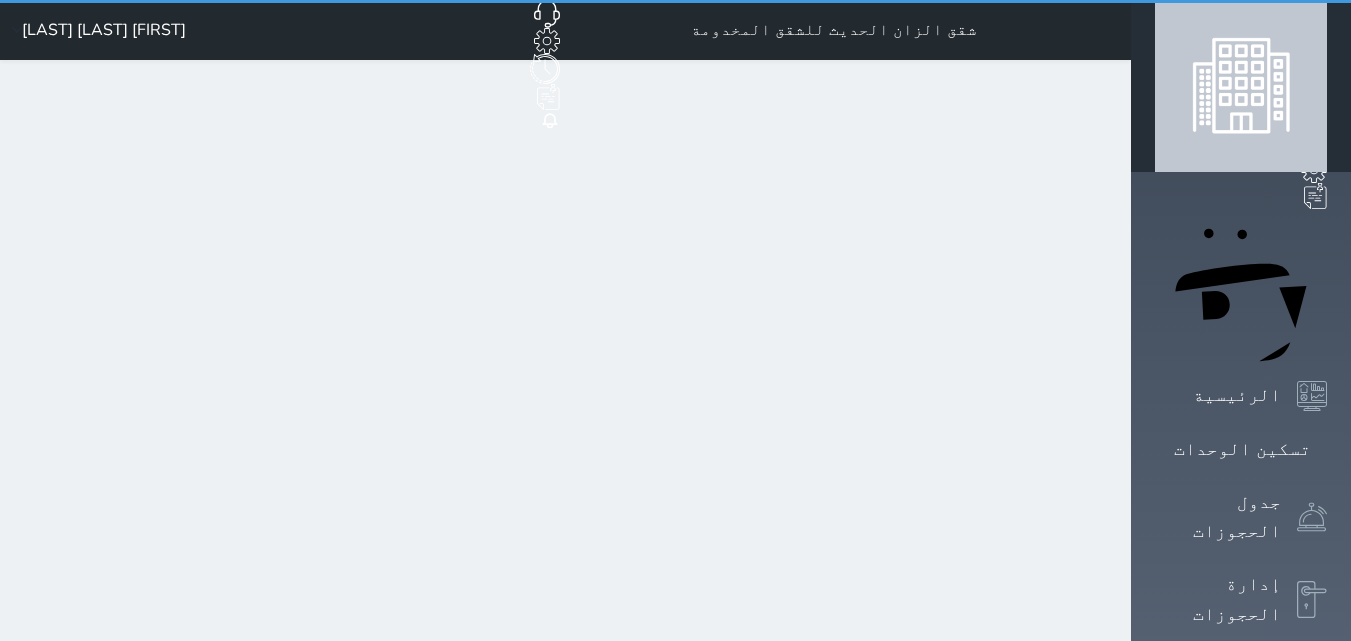 select on "1" 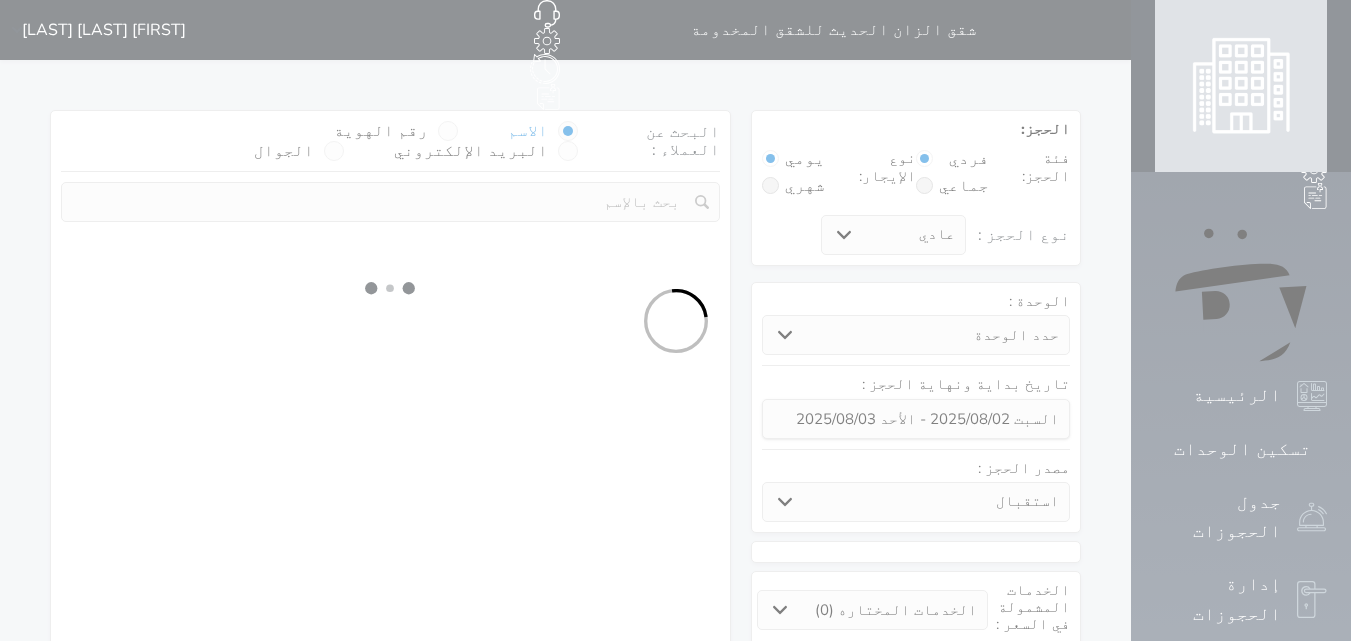 select 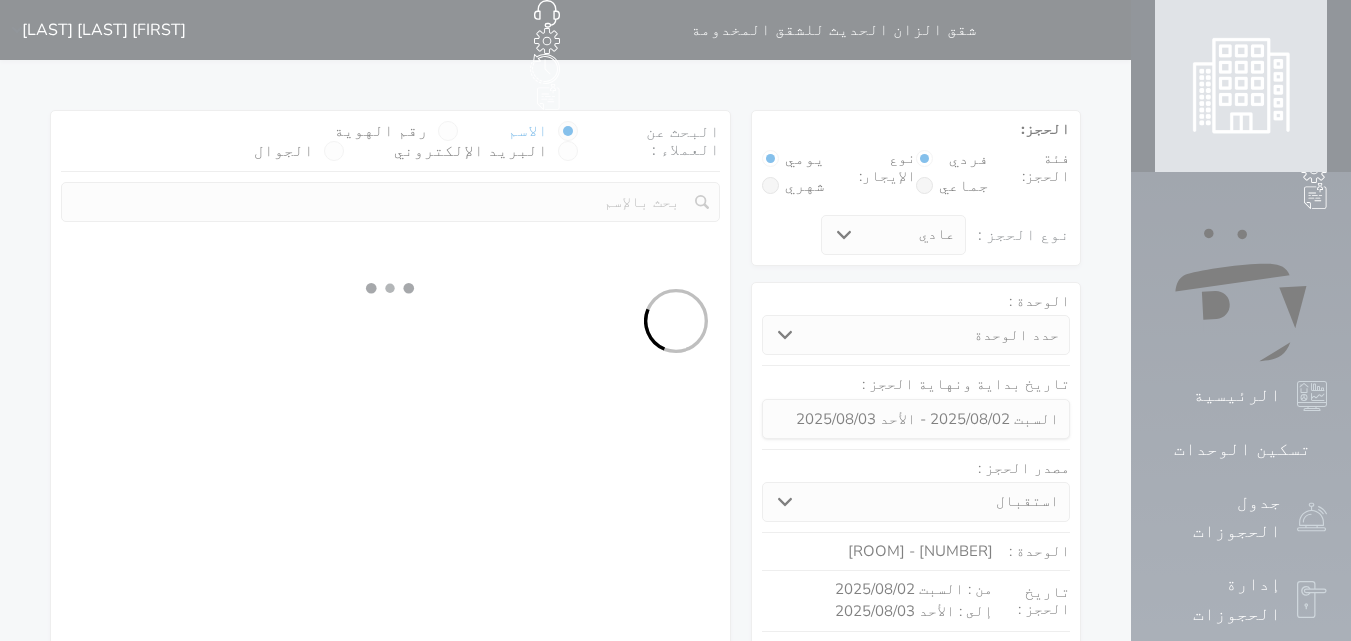 select on "1" 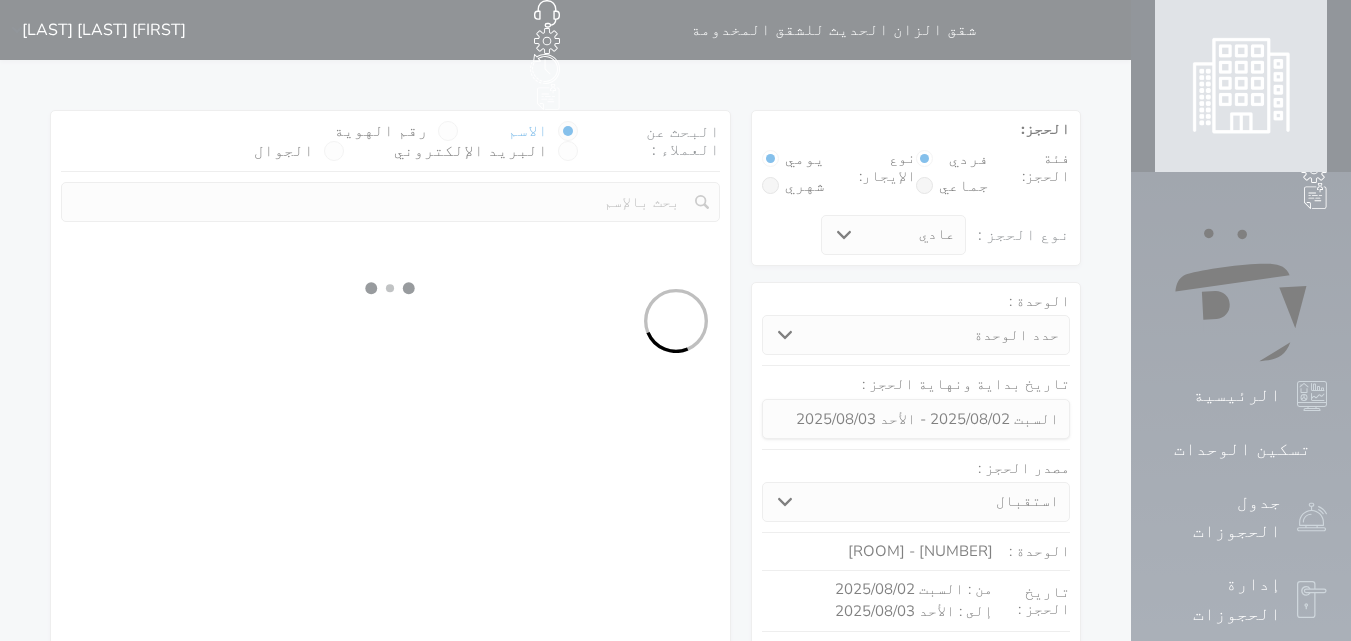 select on "113" 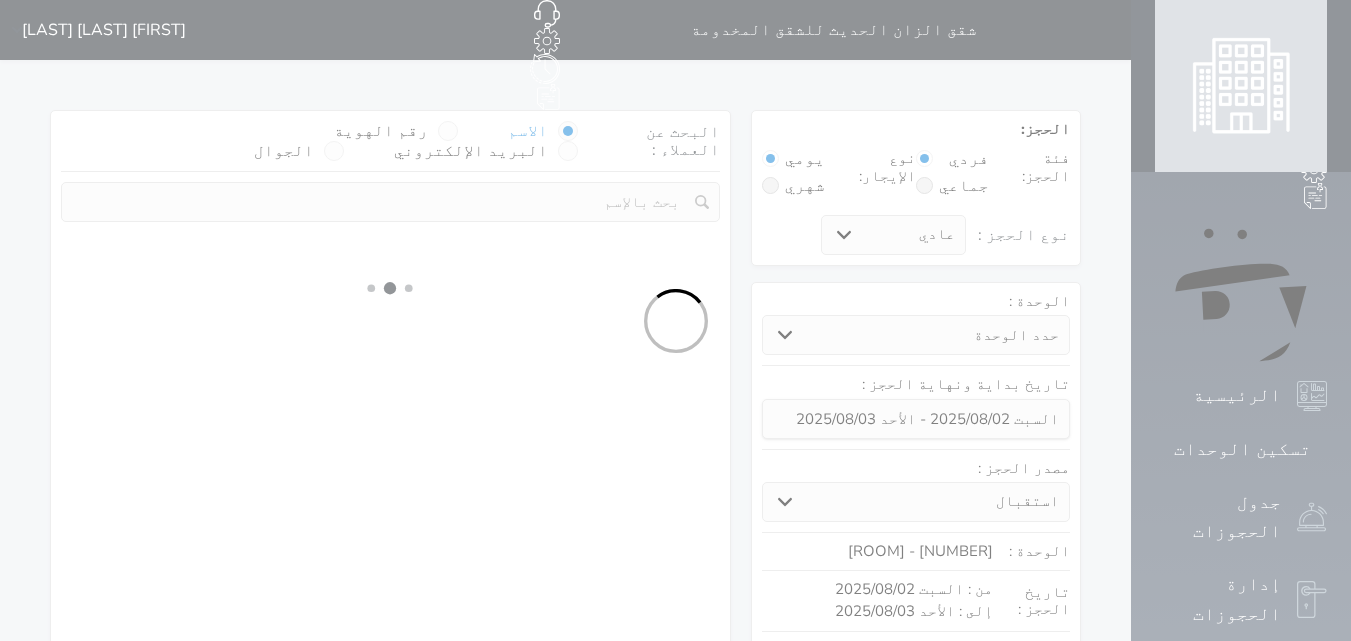 select on "1" 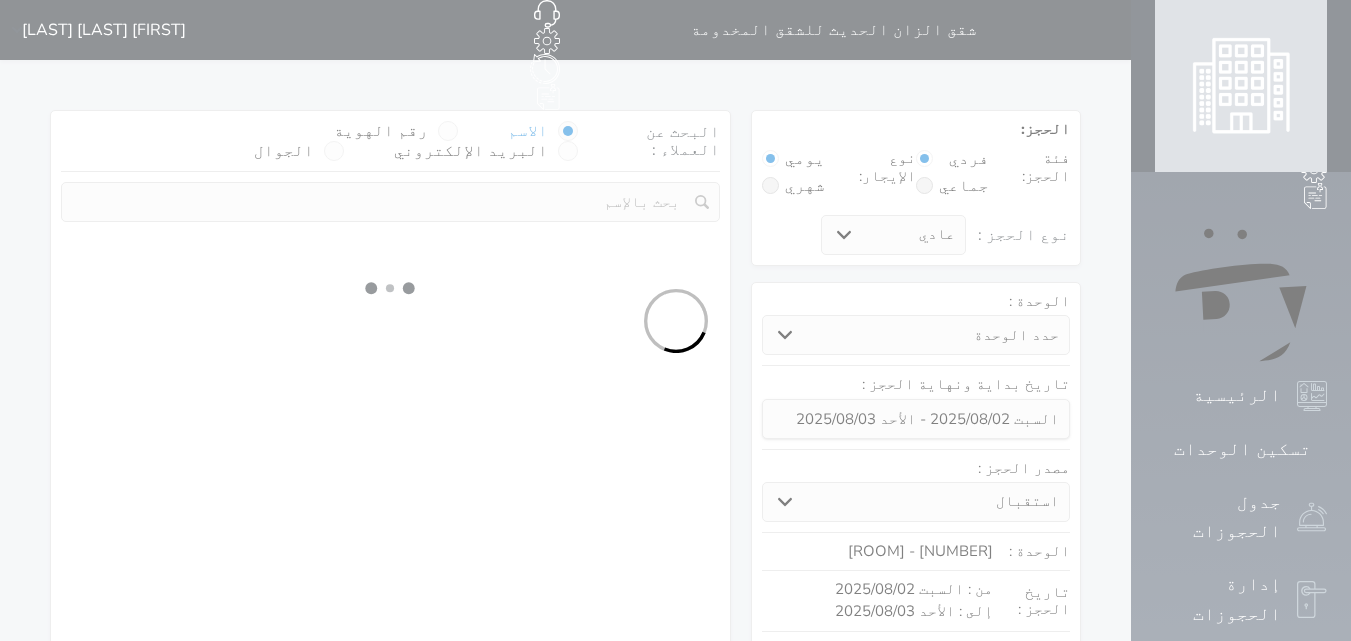 select 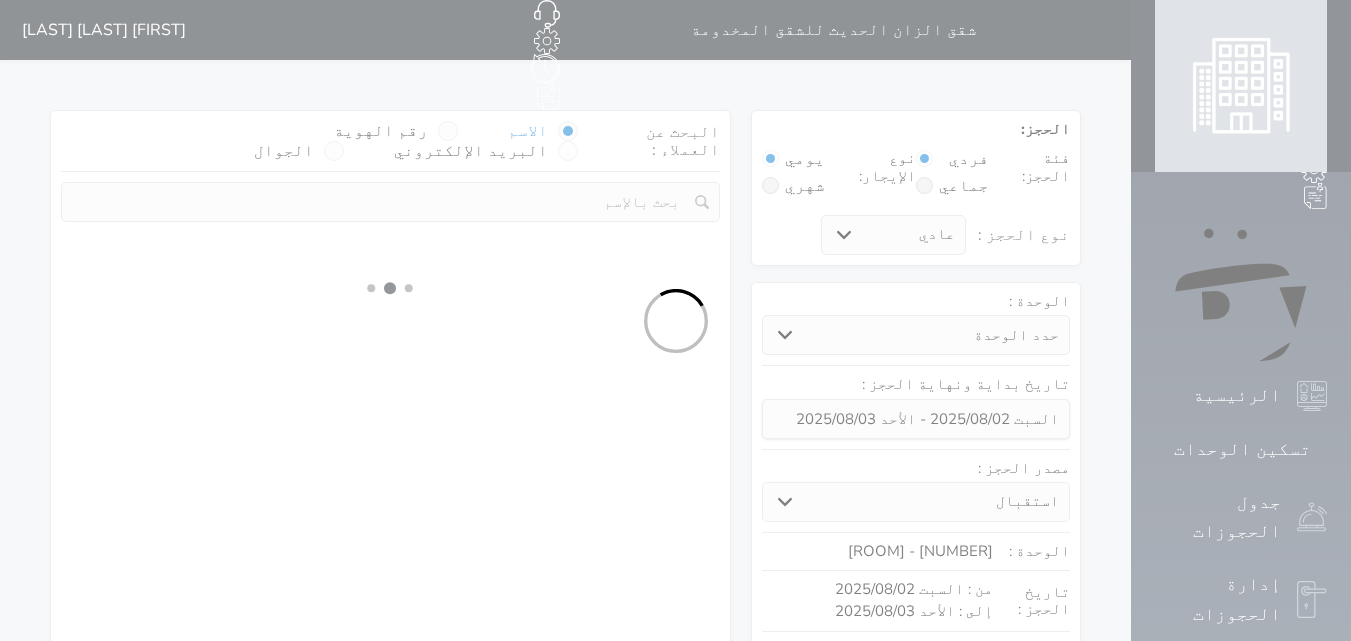select on "7" 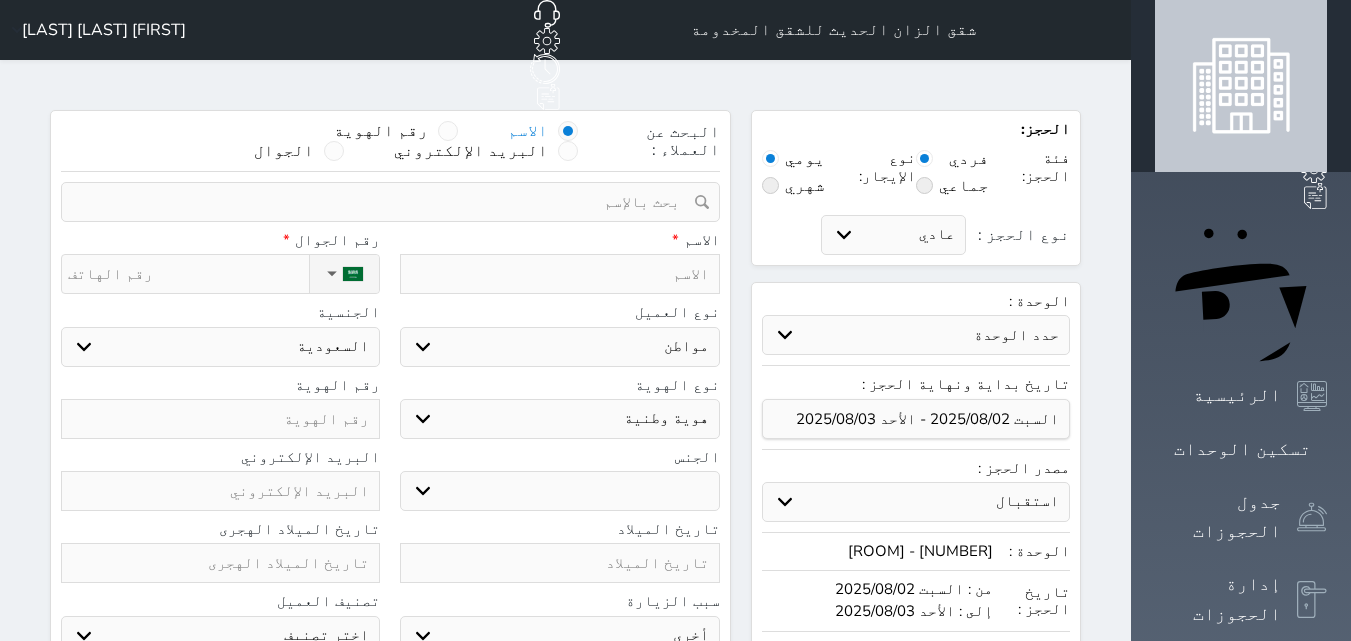 select 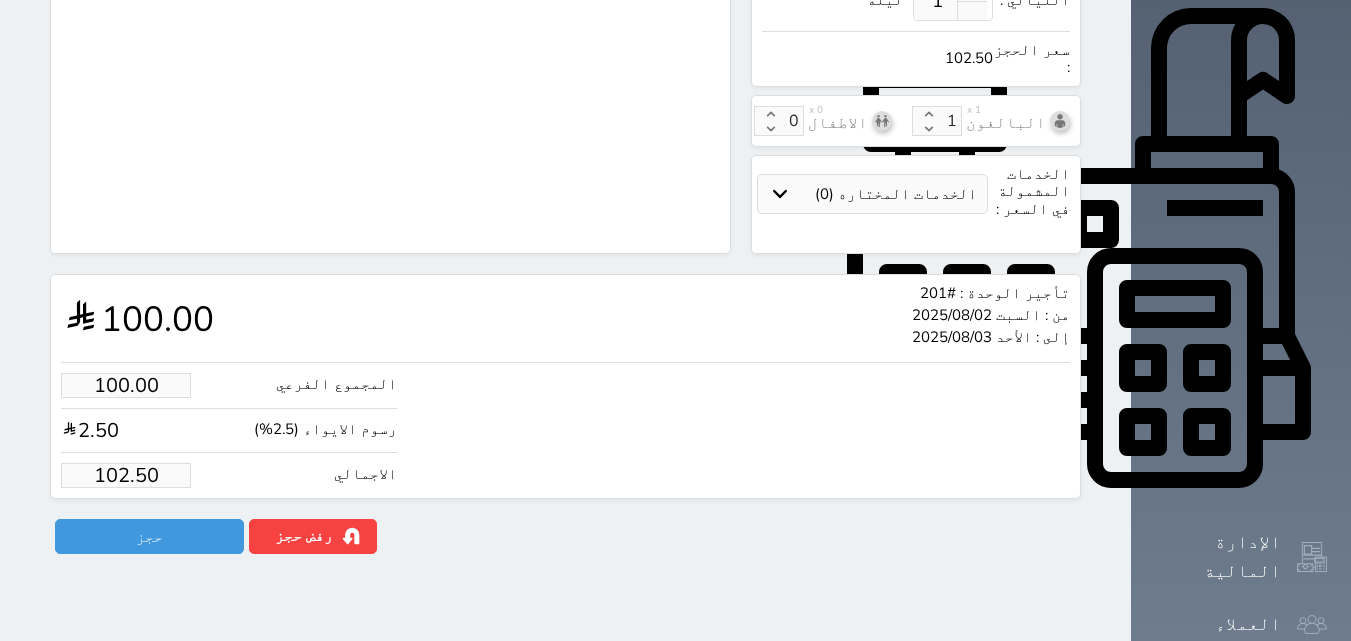 scroll, scrollTop: 668, scrollLeft: 0, axis: vertical 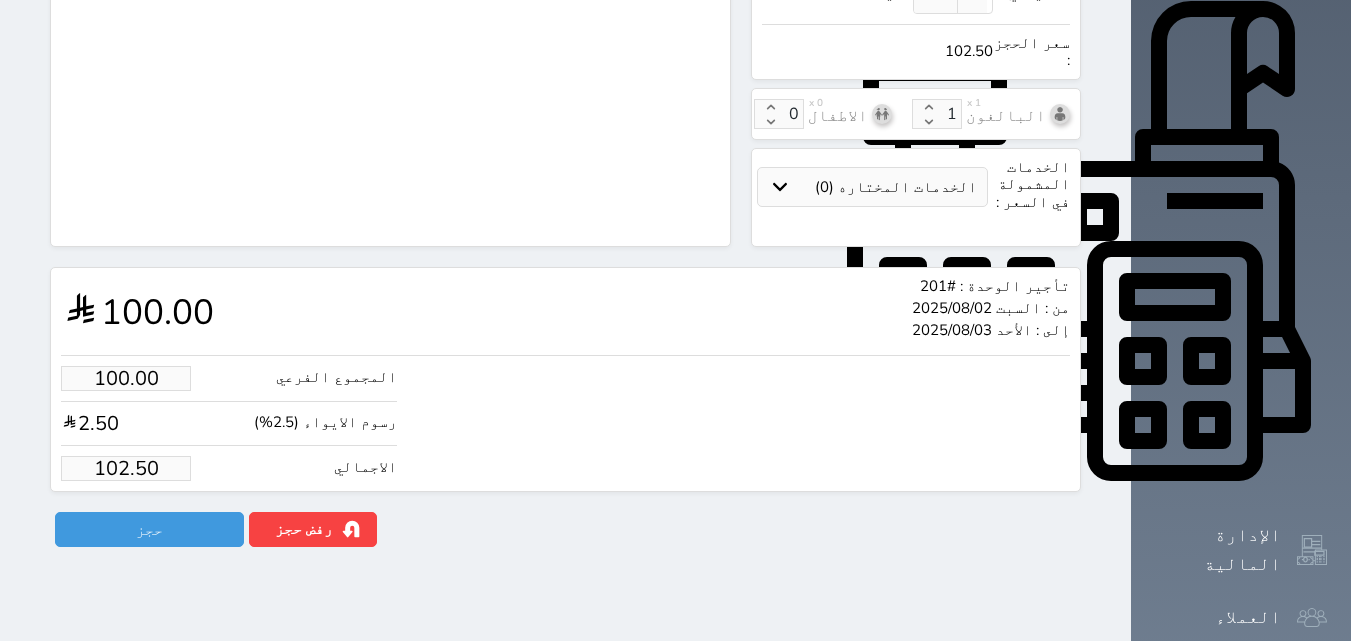 click at bounding box center (1312, 832) 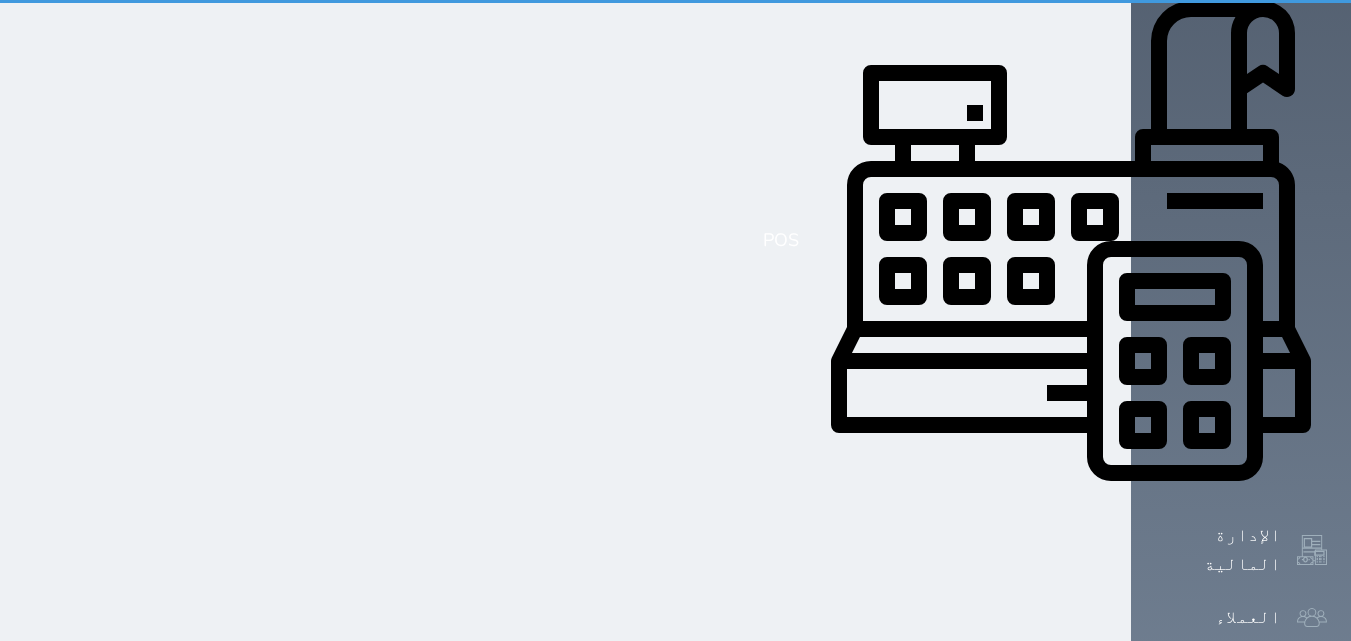 scroll, scrollTop: 0, scrollLeft: 0, axis: both 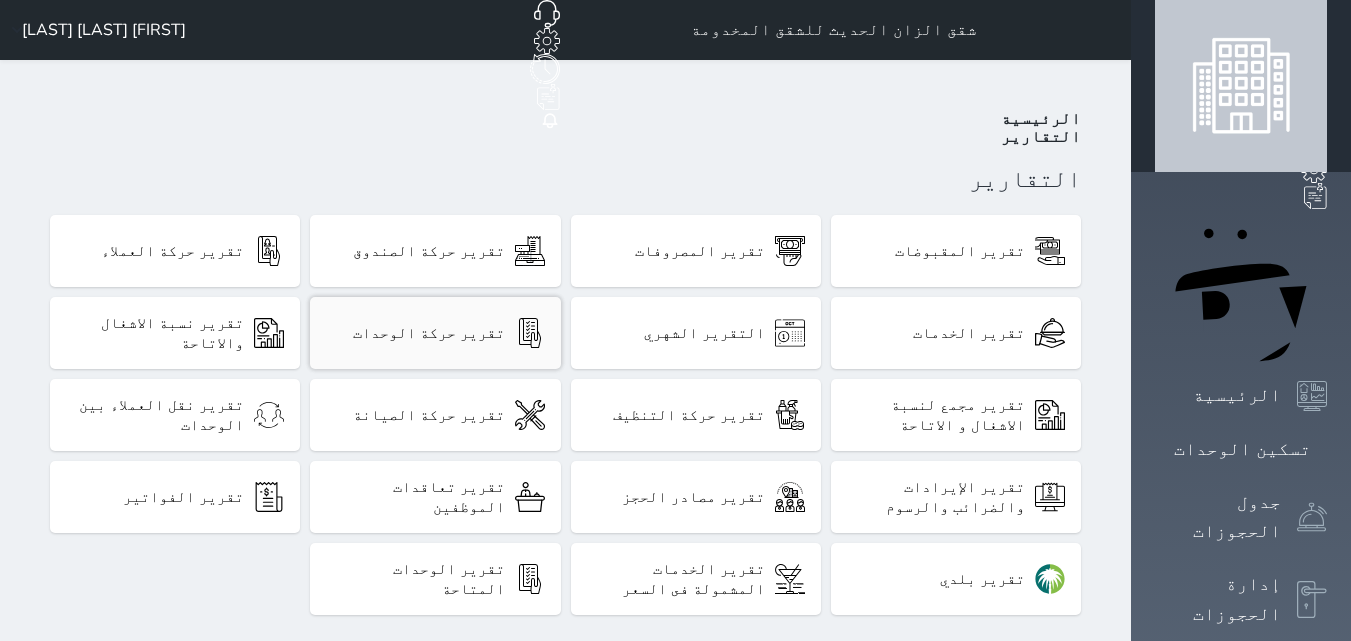click on "تقرير حركة الوحدات" at bounding box center (429, 333) 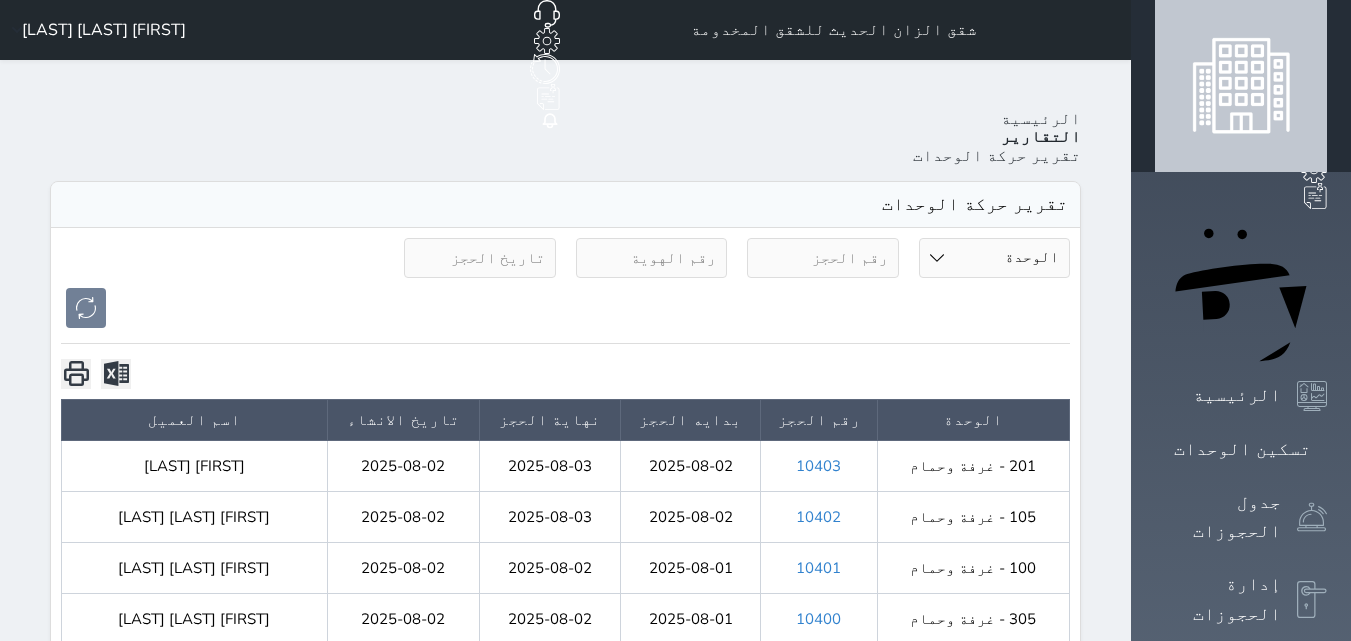 click on "[FIRST] [LAST]" at bounding box center [195, 465] 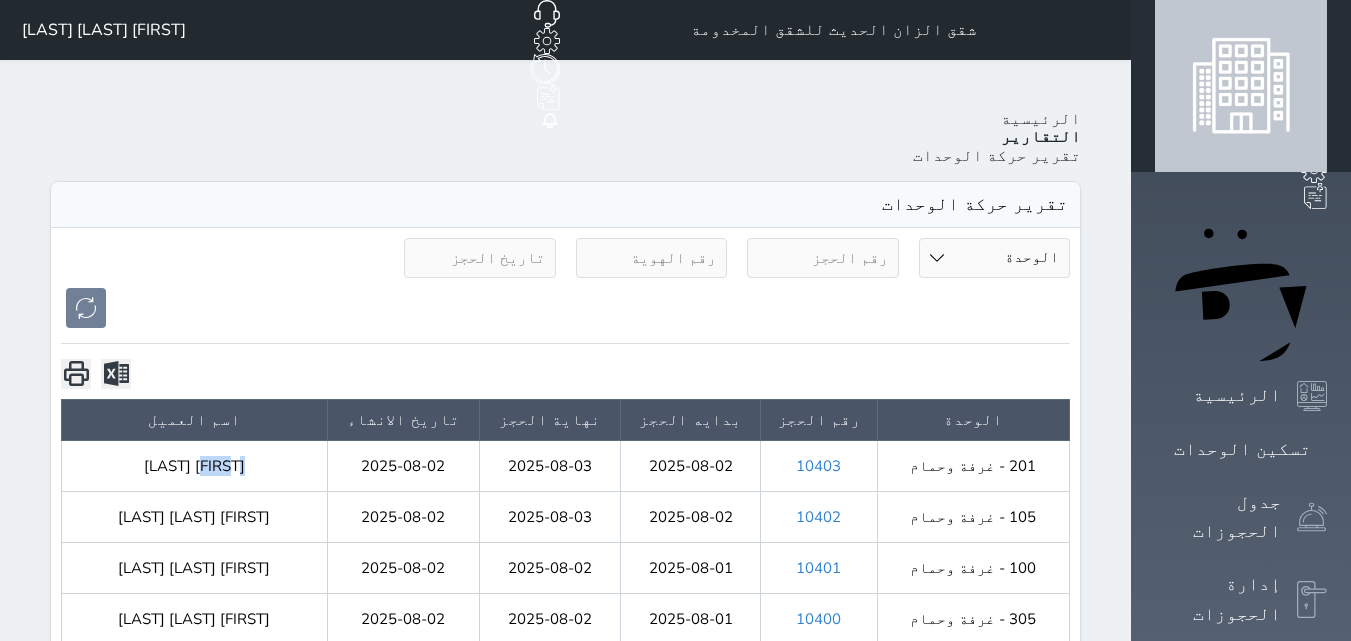 click on "[FIRST] [LAST]" at bounding box center (195, 465) 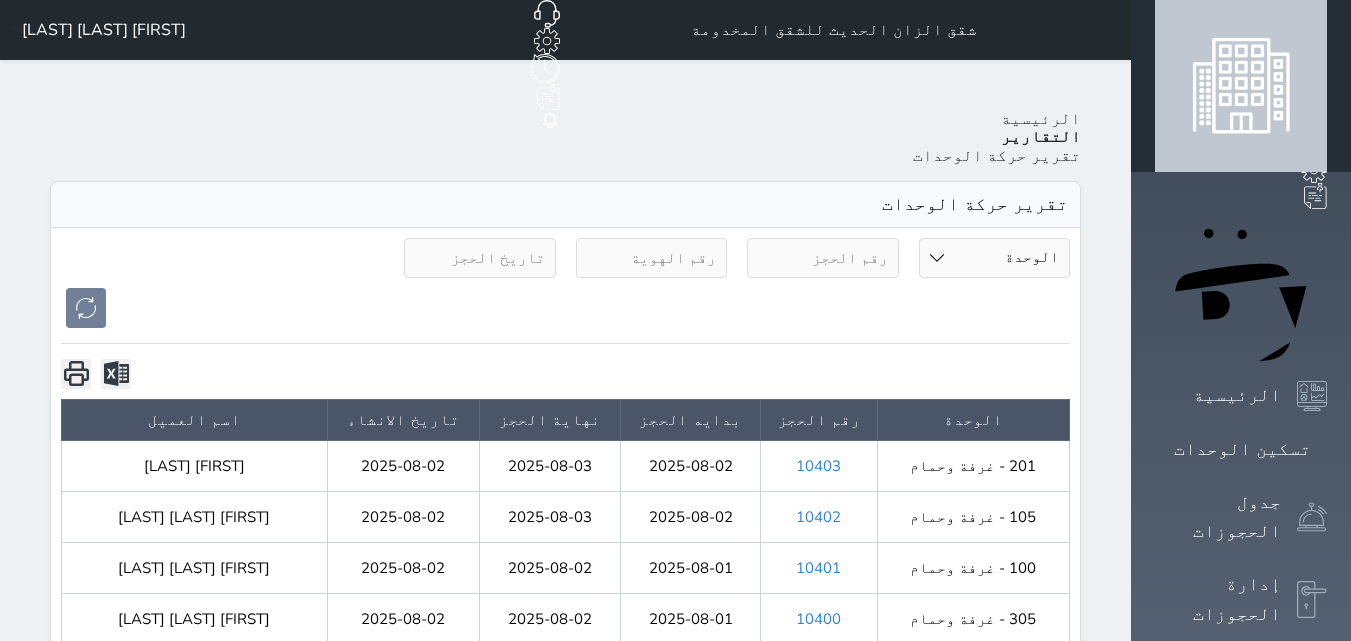 click on "10403" at bounding box center [819, 465] 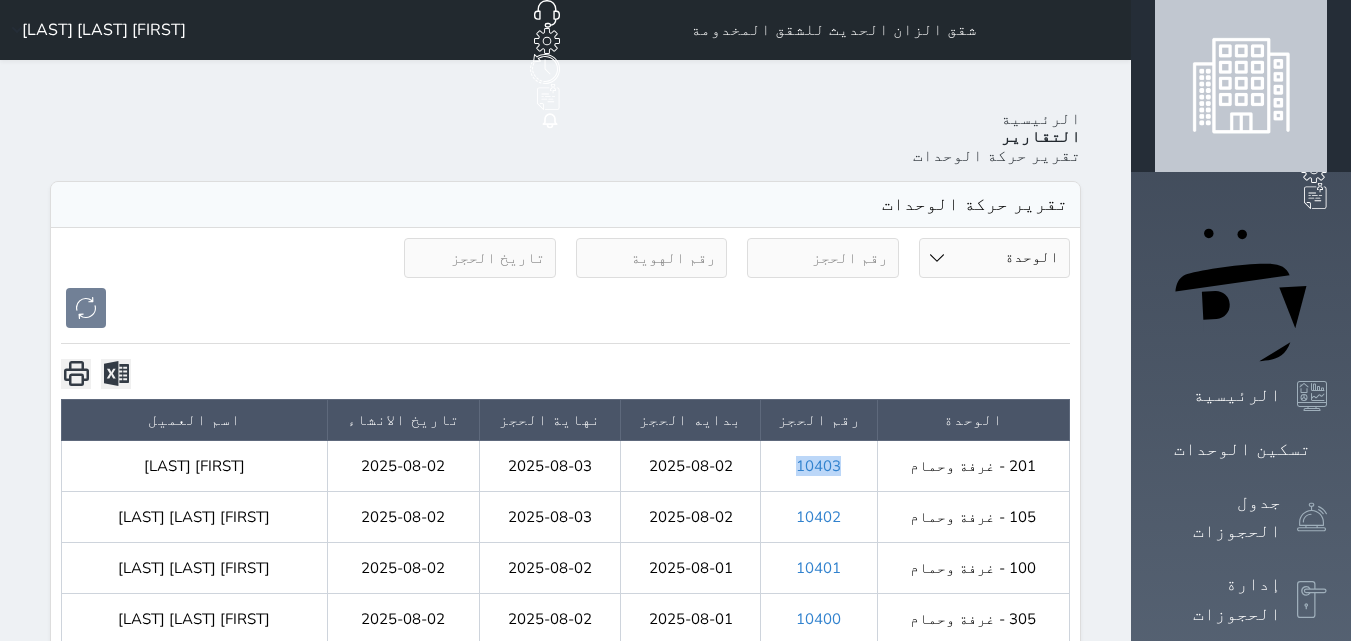 click on "10403" at bounding box center [819, 465] 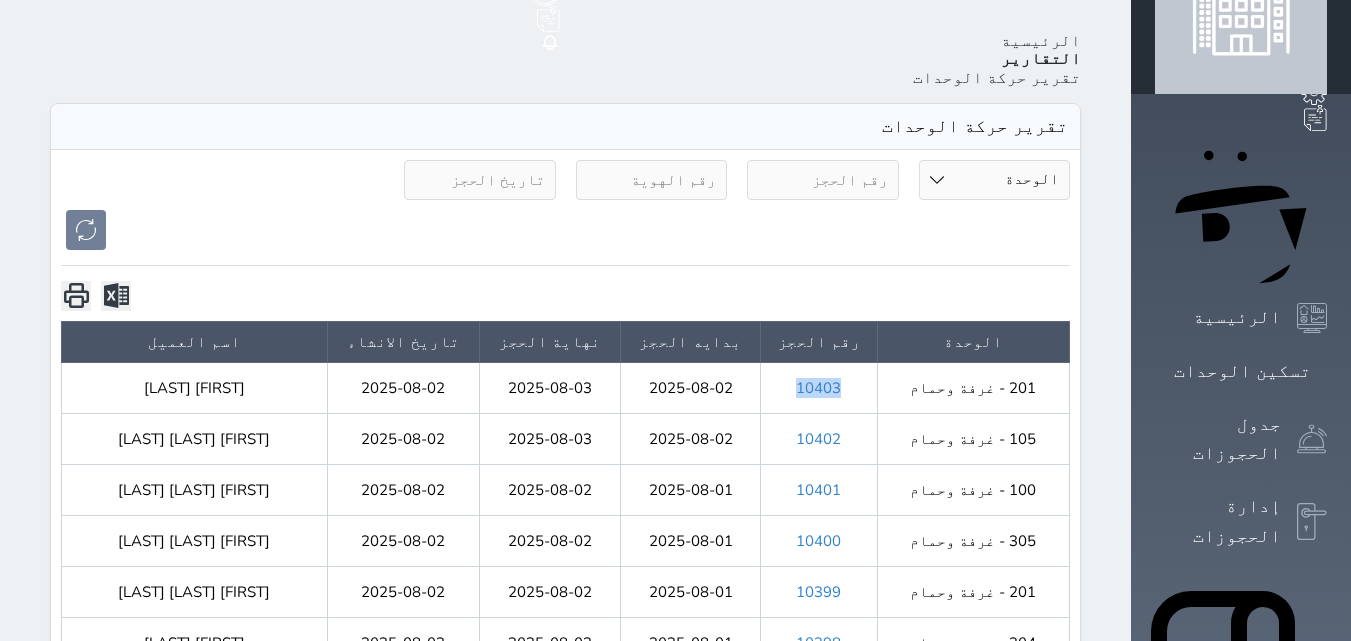scroll, scrollTop: 100, scrollLeft: 0, axis: vertical 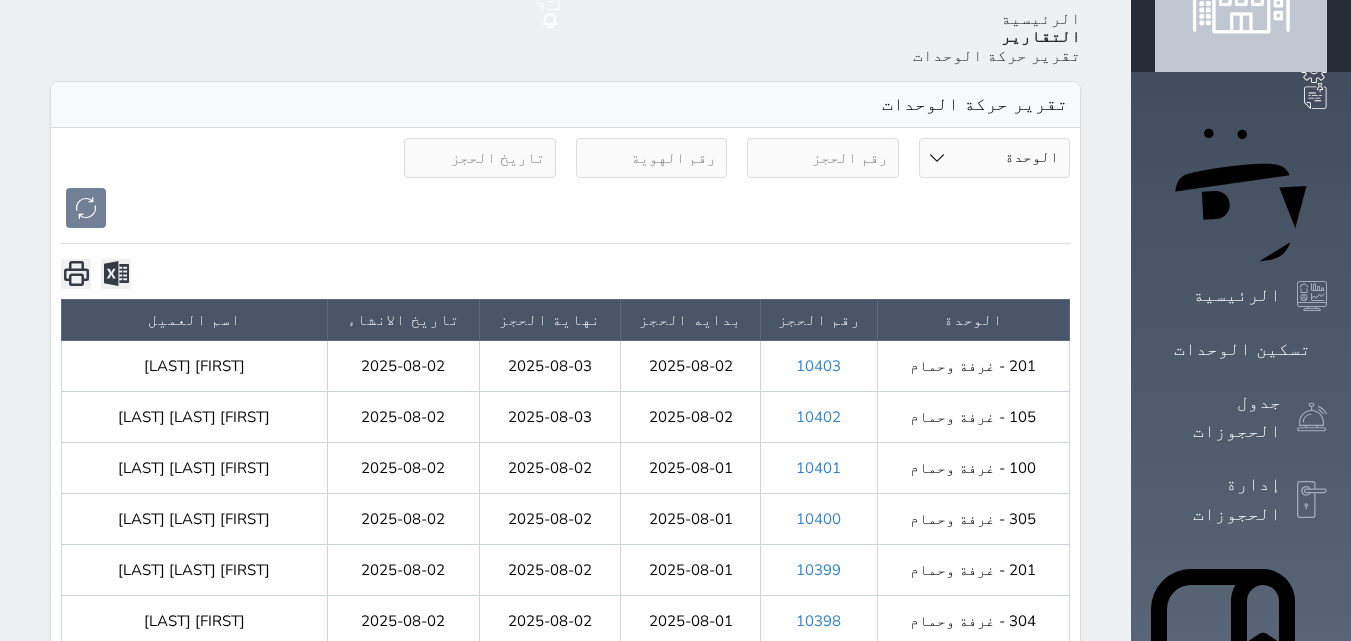 click on "[FIRST] [LAST]" at bounding box center (195, 365) 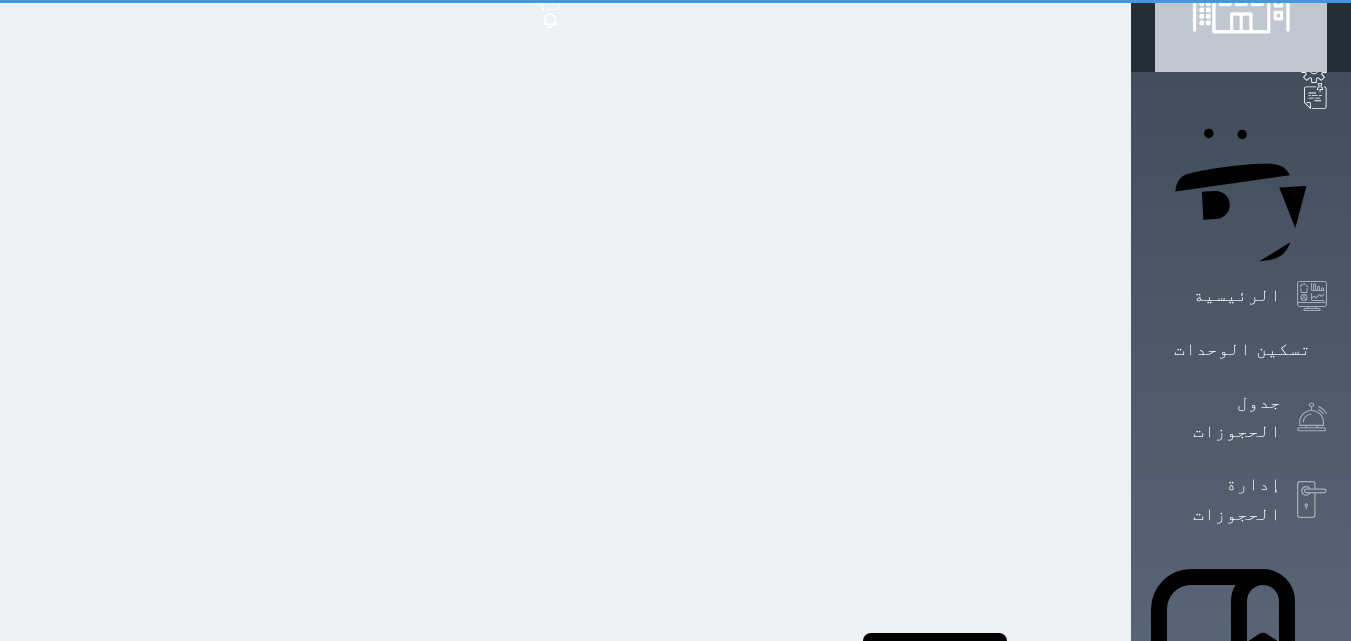 scroll, scrollTop: 0, scrollLeft: 0, axis: both 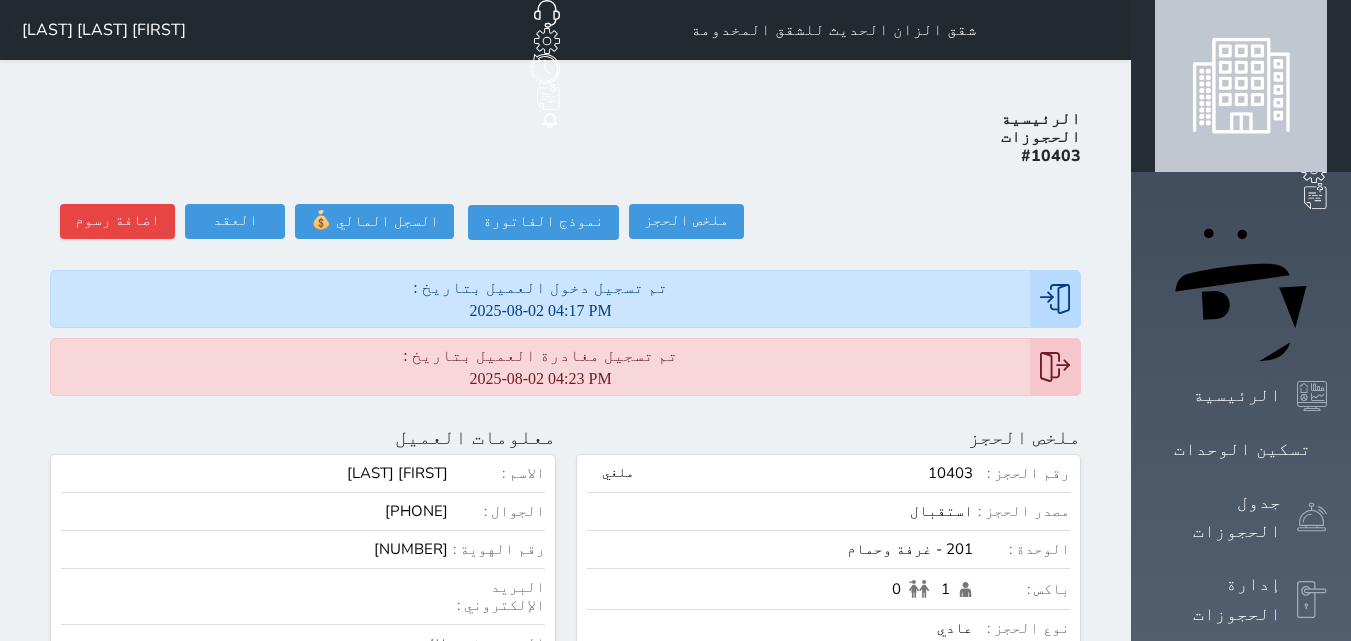 click on "[NUMBER]" at bounding box center [254, 549] 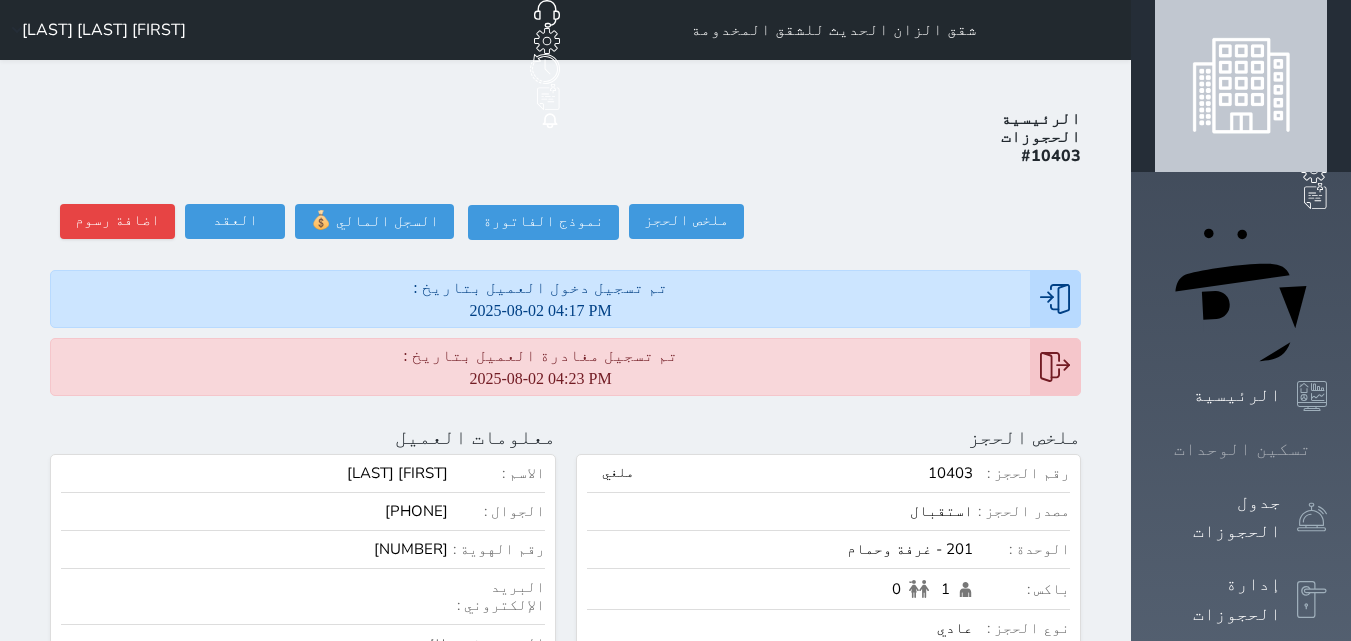 click on "تسكين الوحدات" at bounding box center (1241, 449) 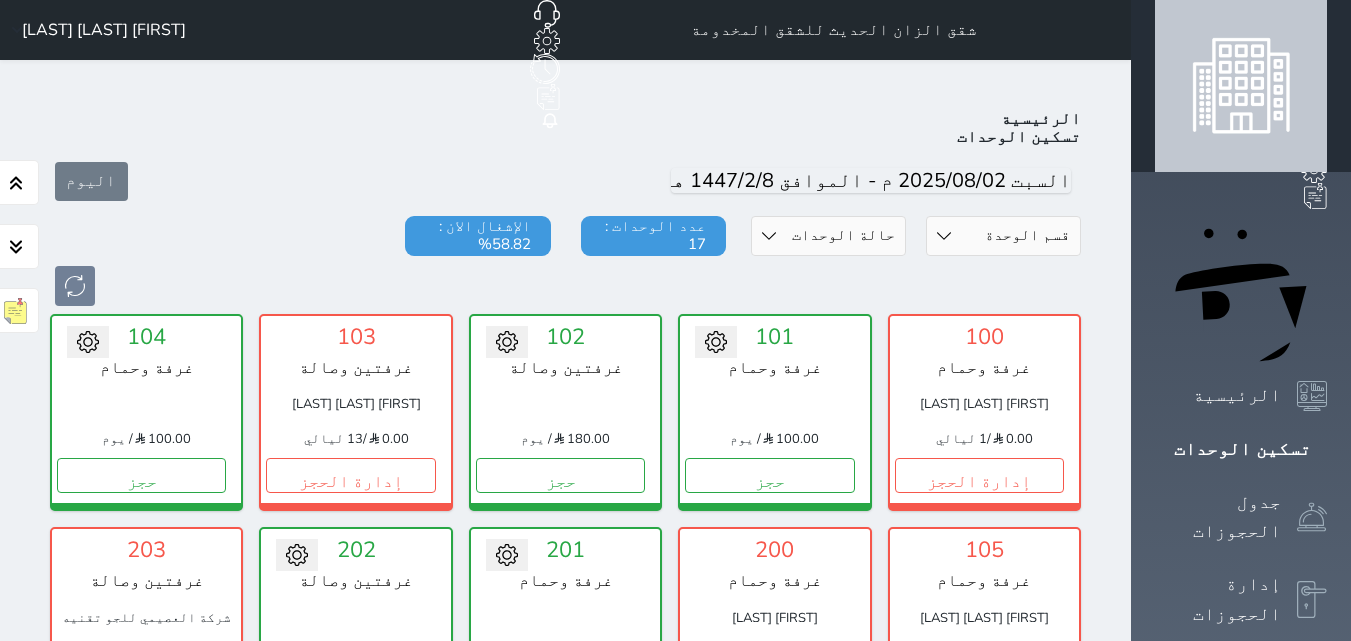 scroll, scrollTop: 78, scrollLeft: 0, axis: vertical 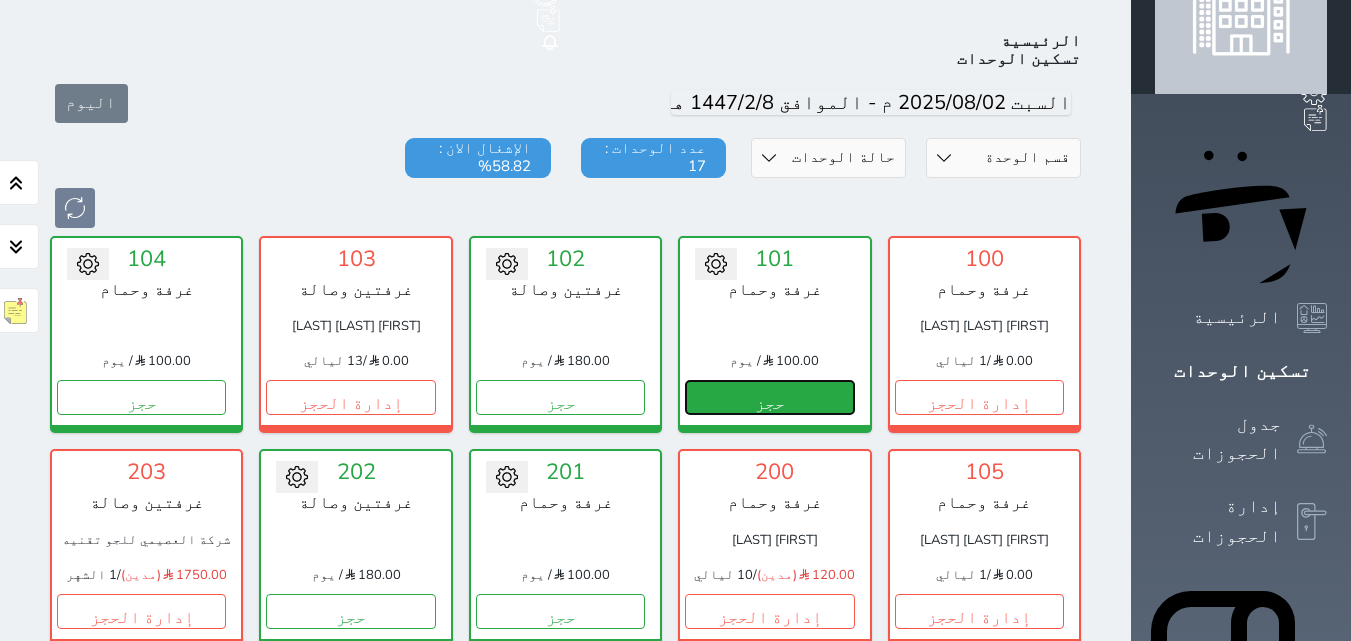 click on "حجز" at bounding box center (769, 397) 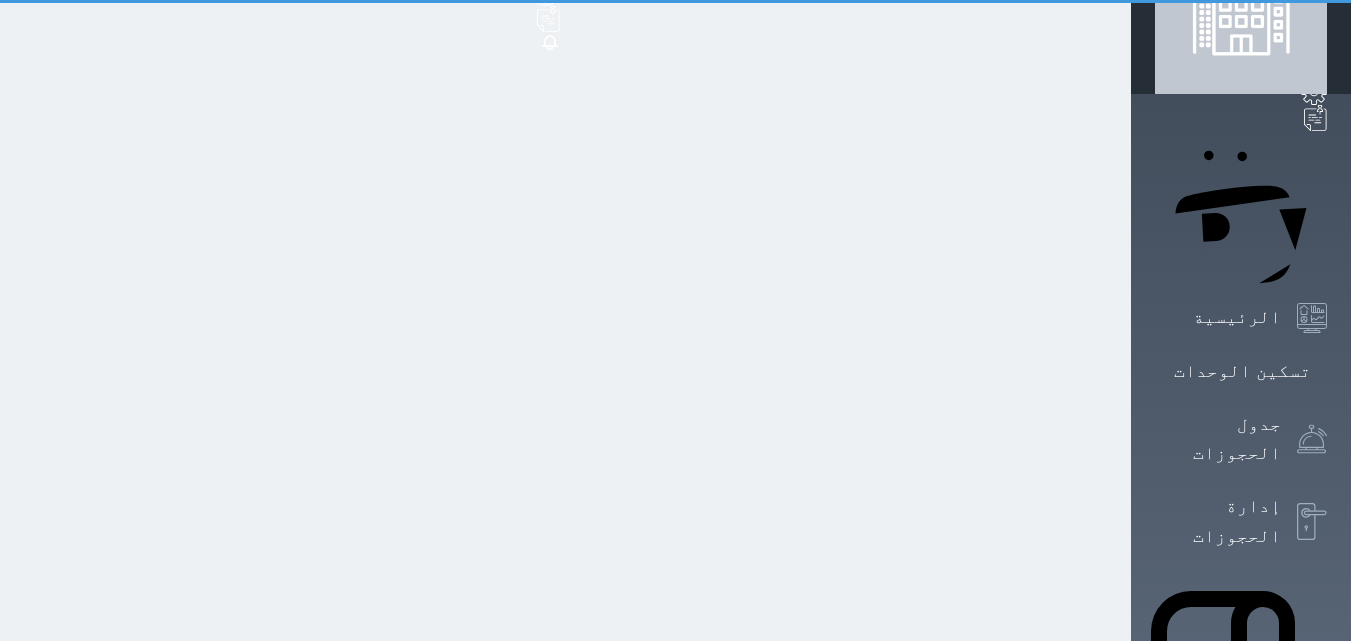 select on "1" 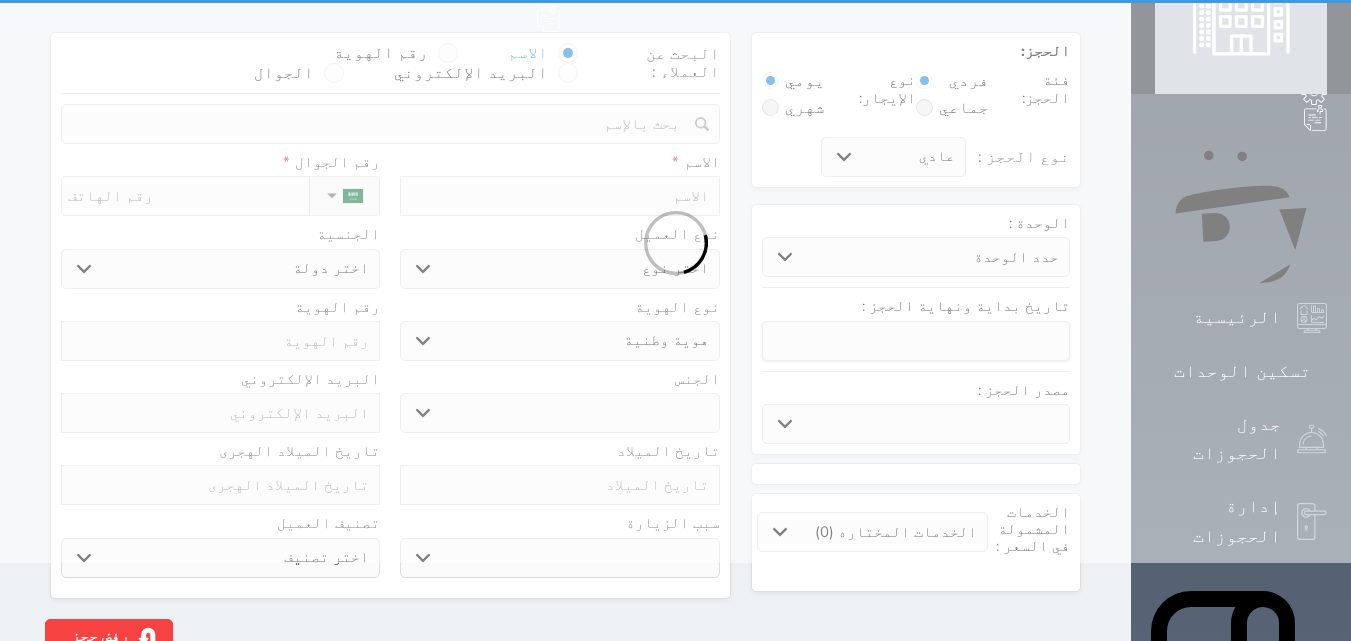 scroll, scrollTop: 0, scrollLeft: 0, axis: both 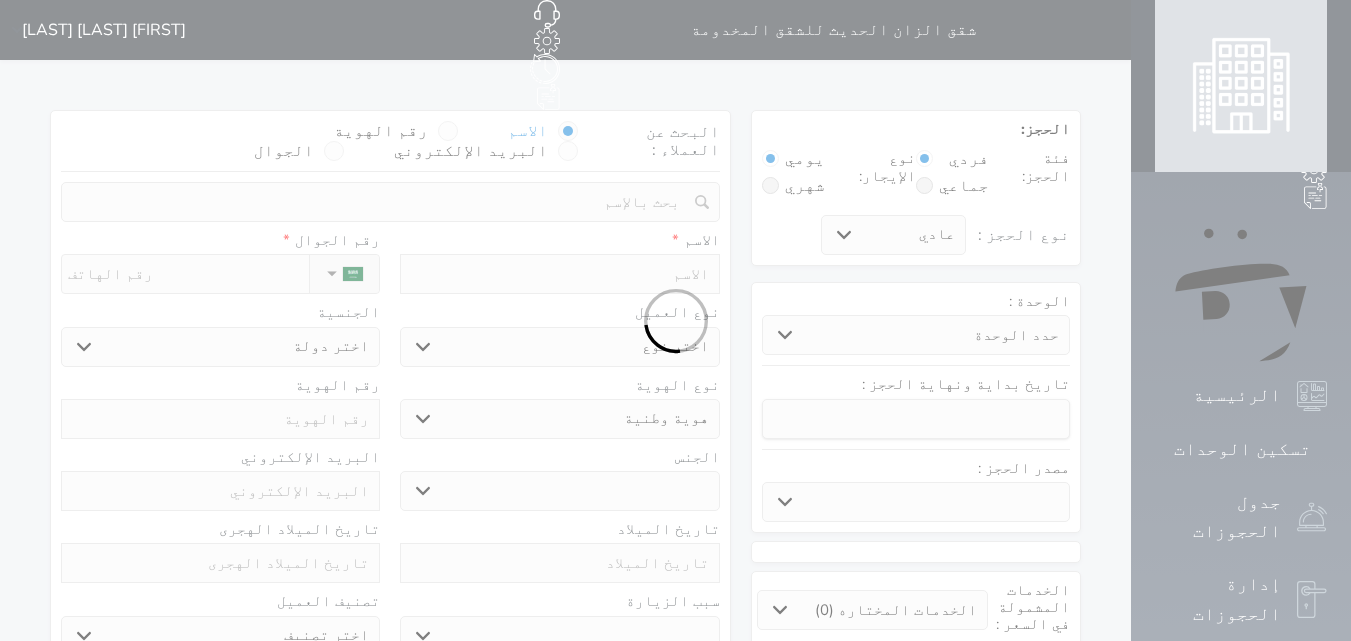 select 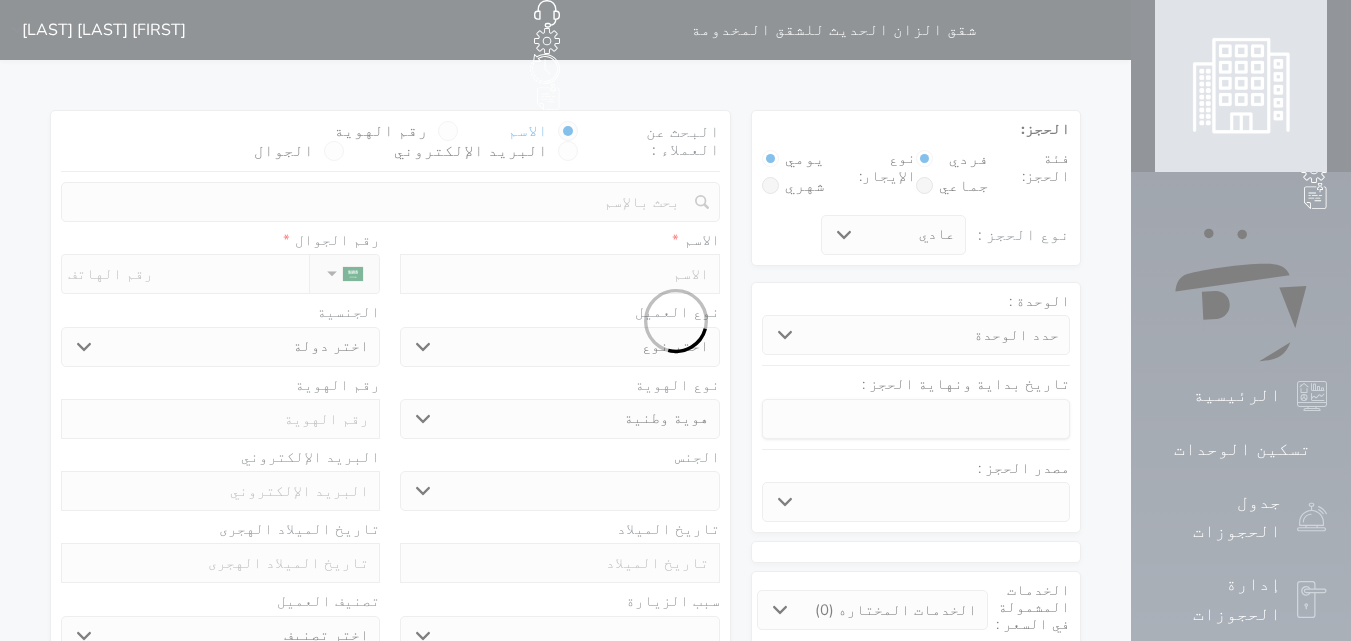 select 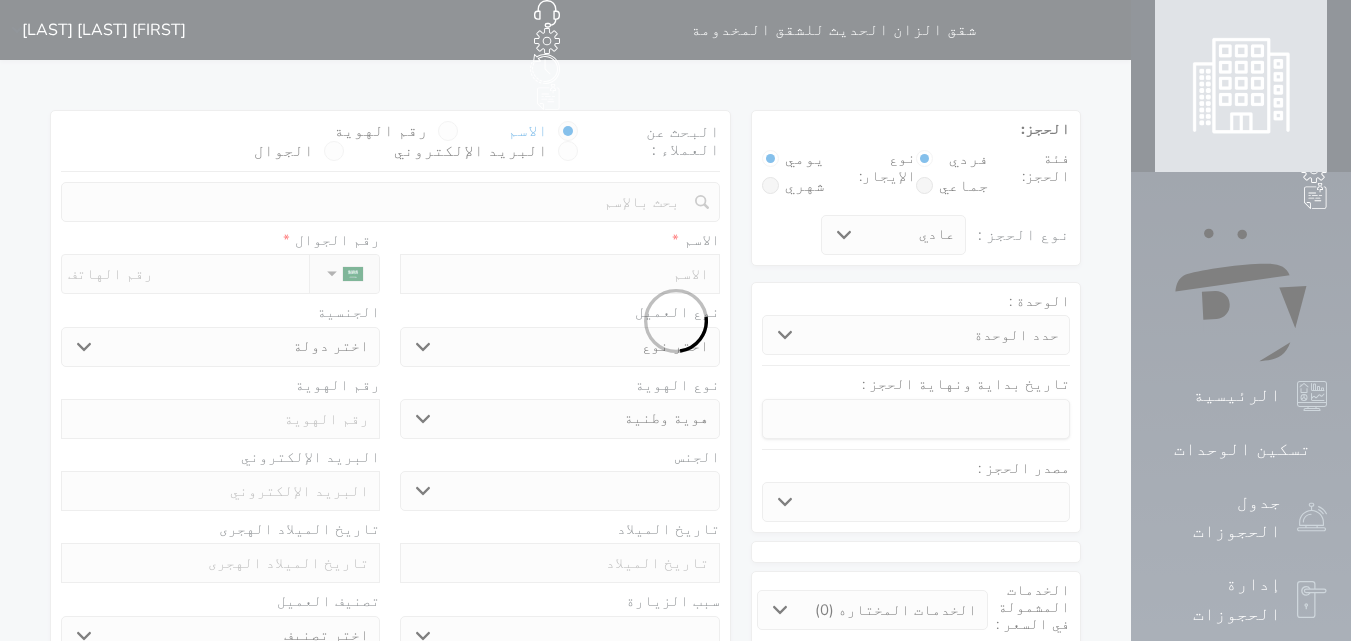 select 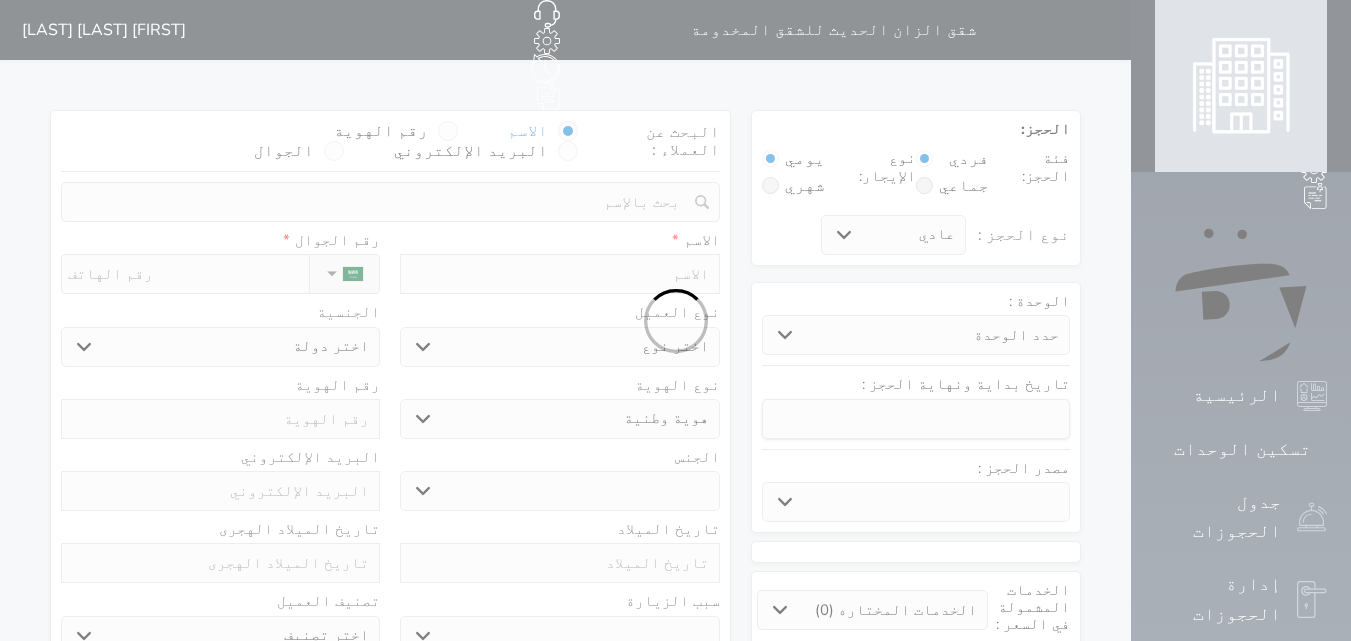 select 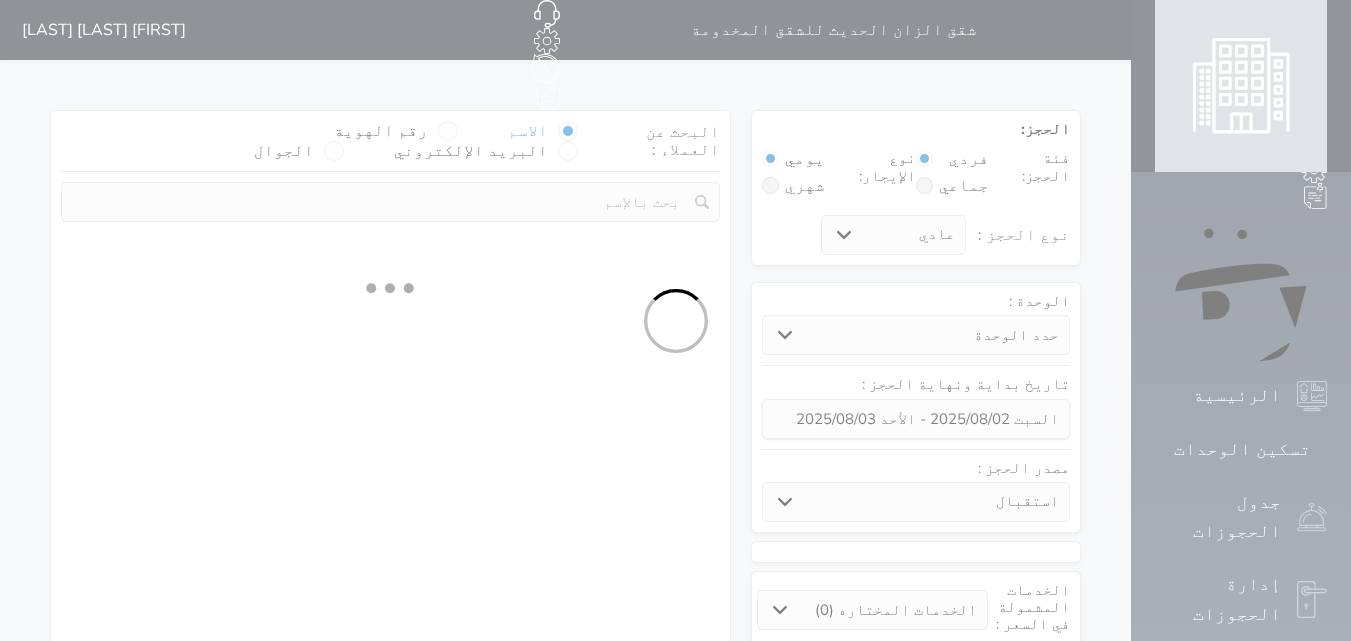 select 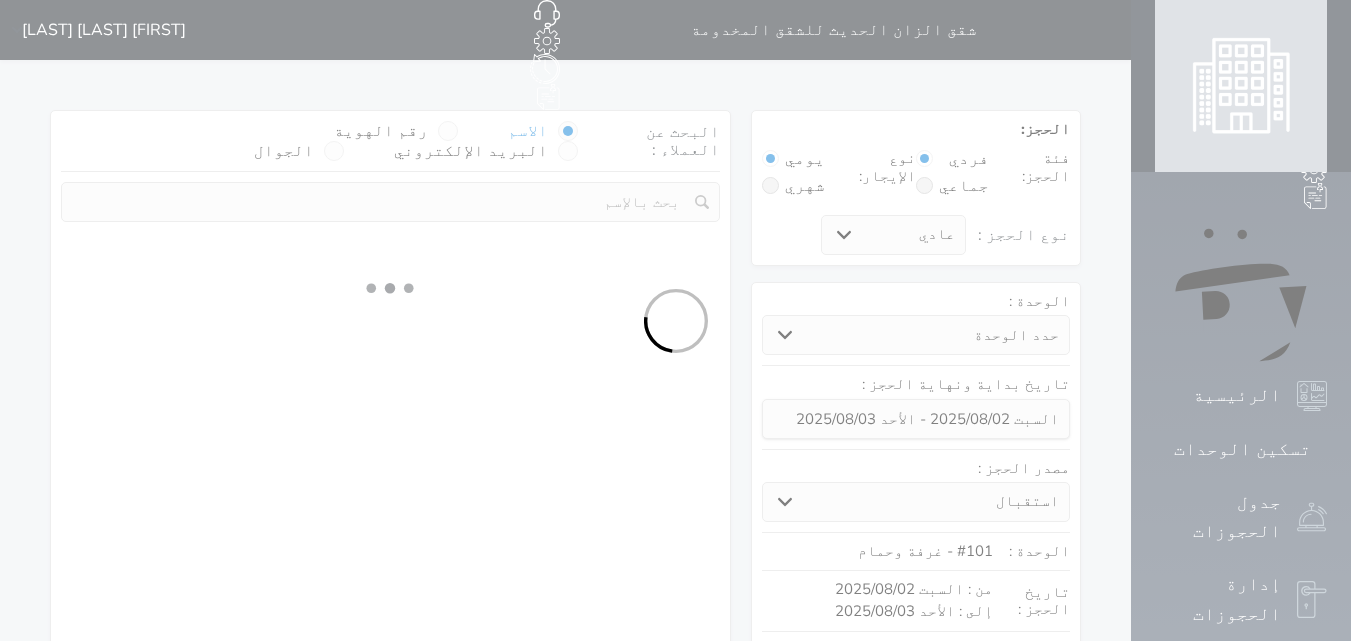 select on "1" 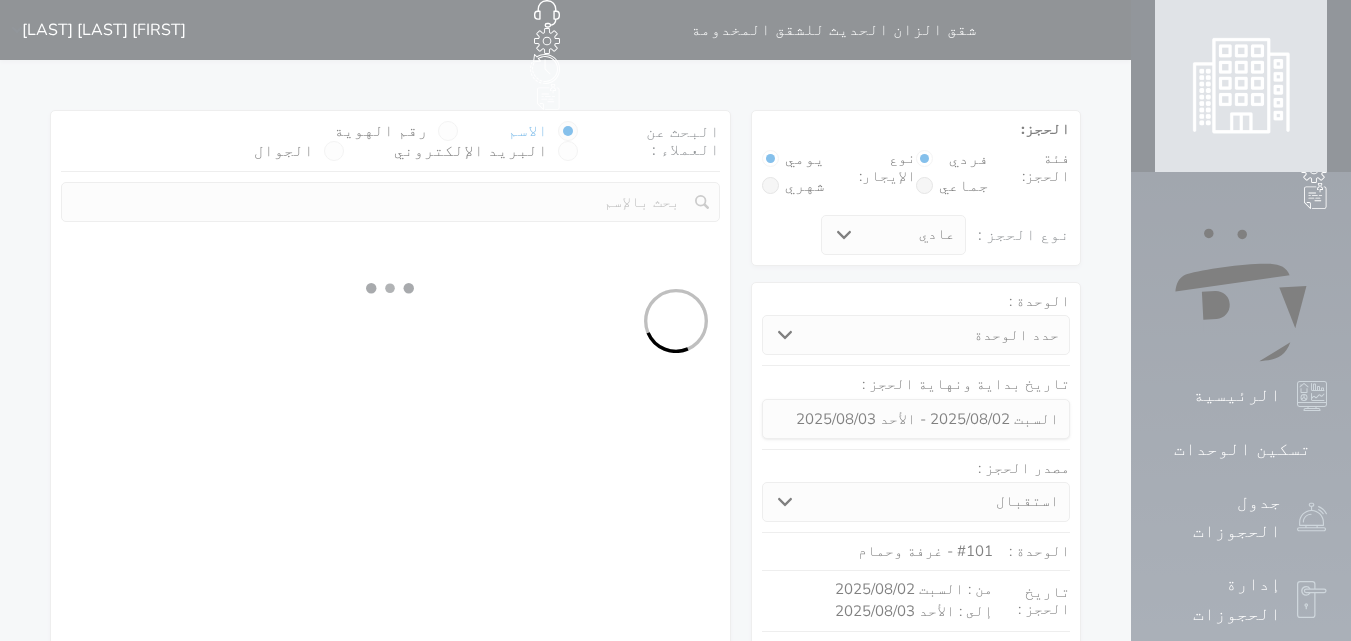 select on "113" 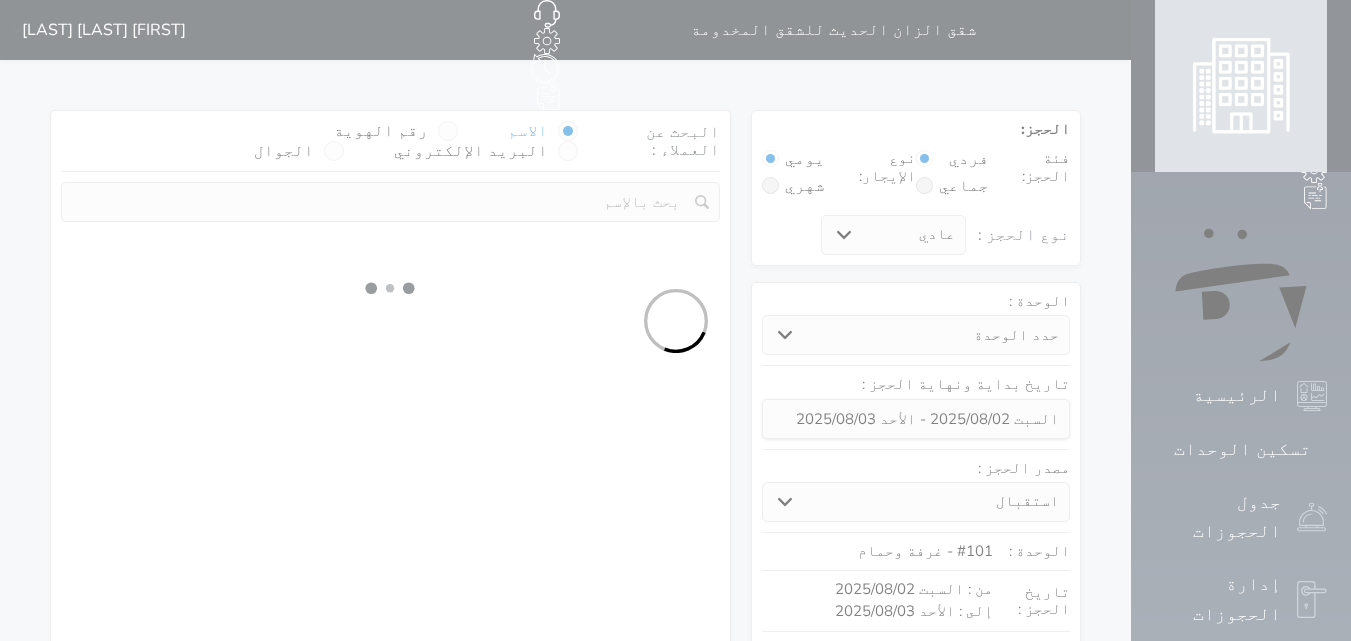 select on "1" 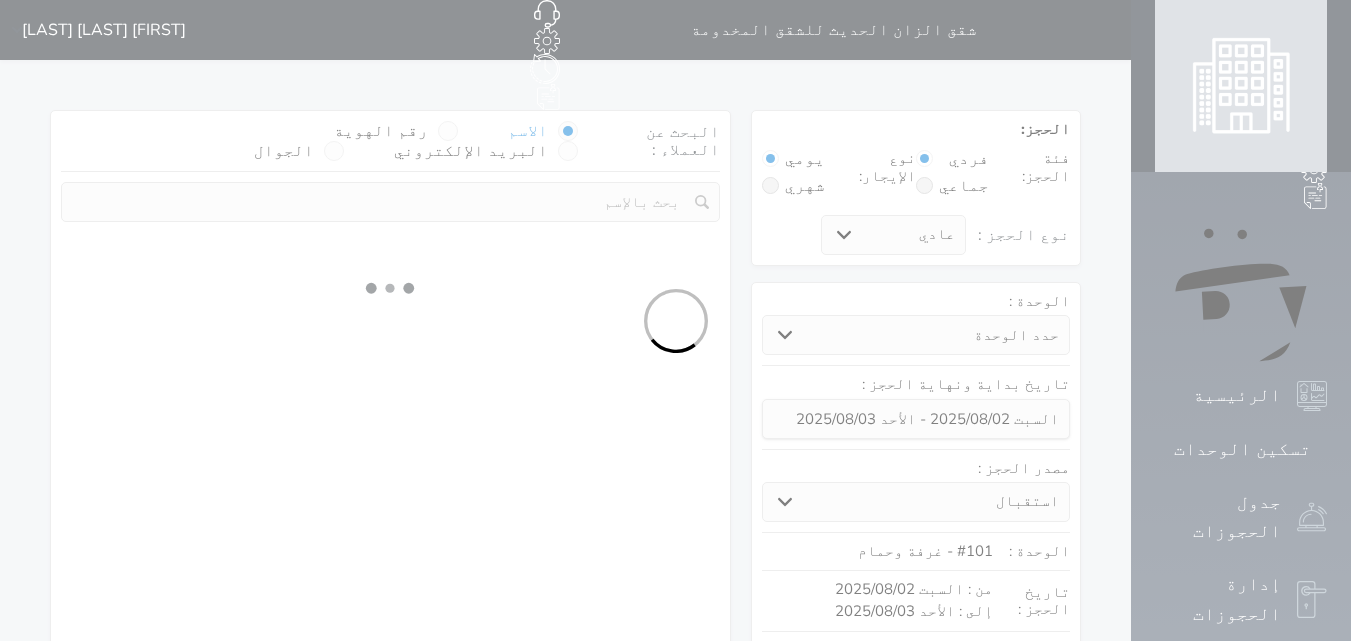 select 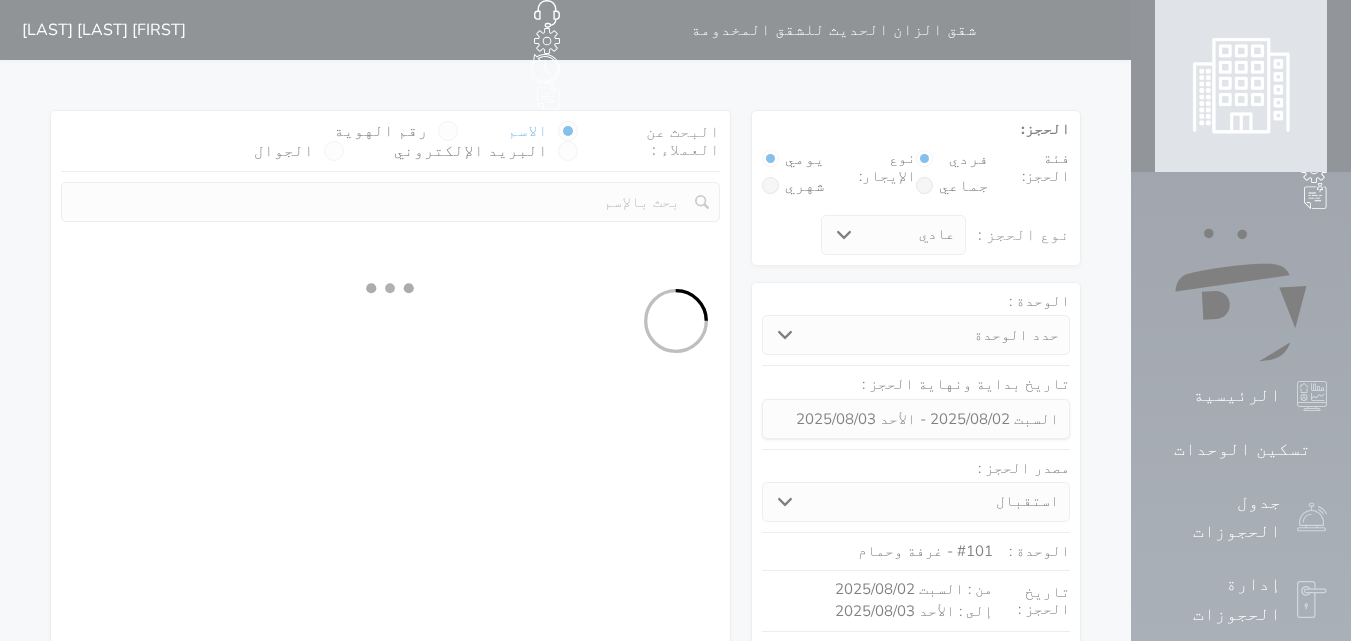 select on "7" 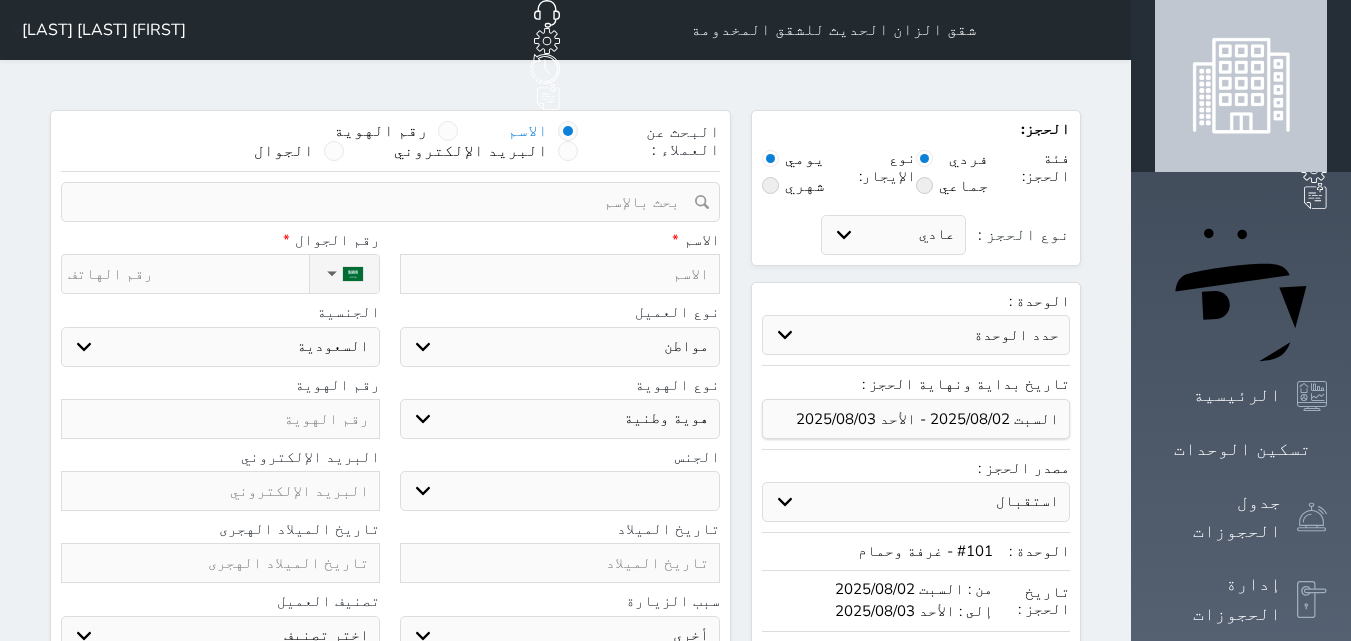 click at bounding box center [559, 274] 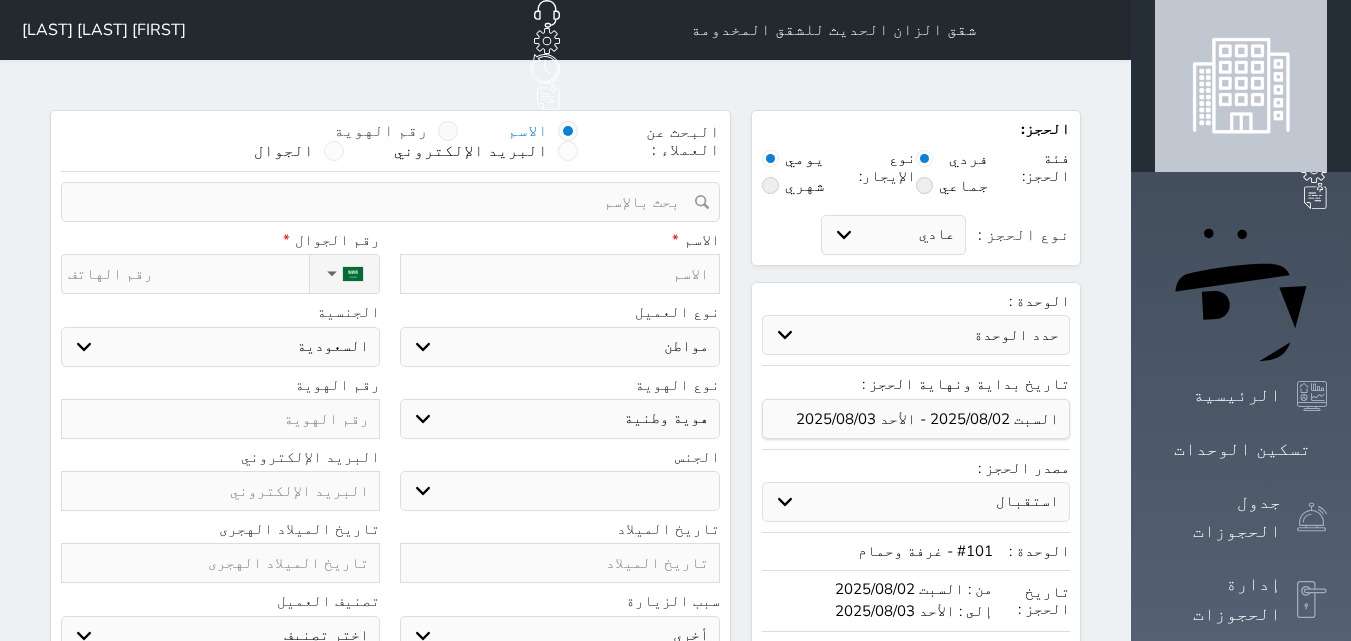 click on "رقم الهوية" at bounding box center (381, 131) 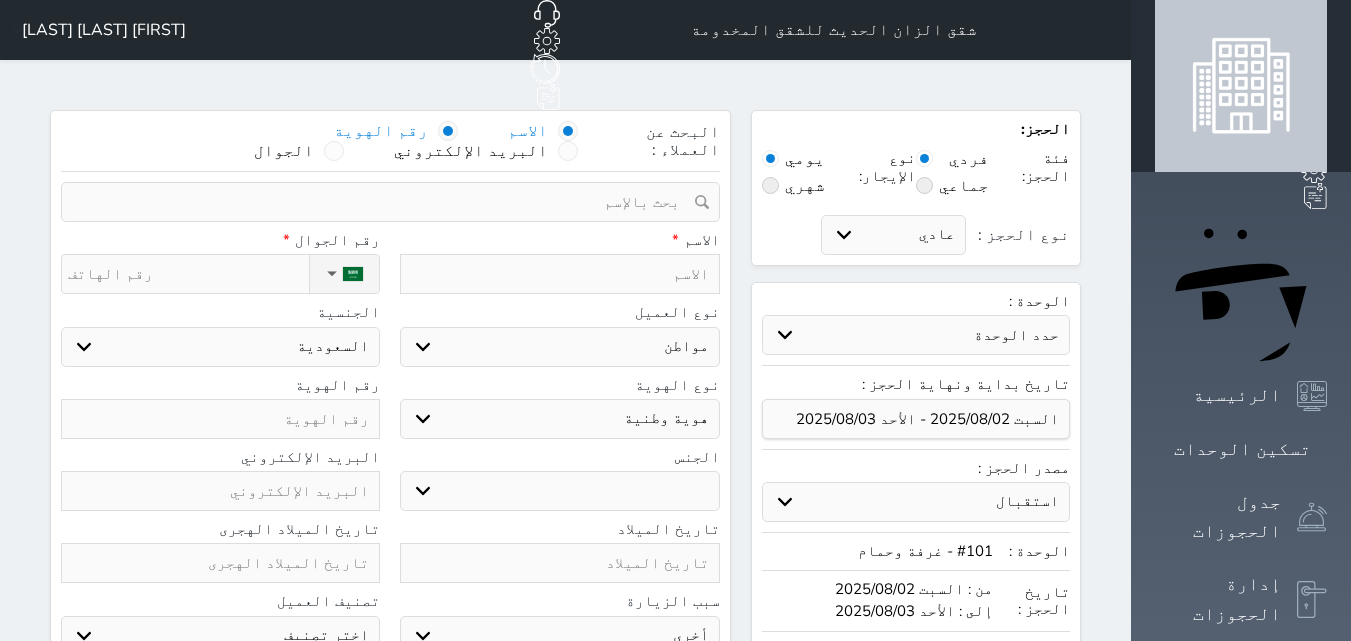 select 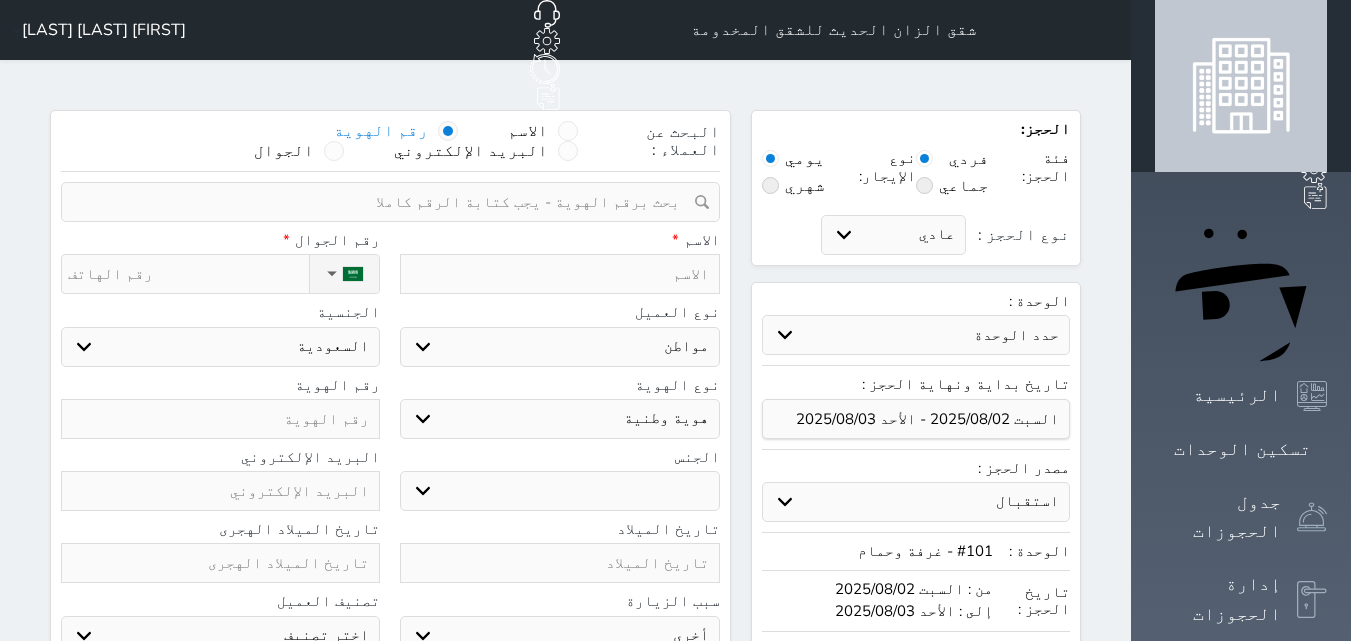 click at bounding box center (383, 202) 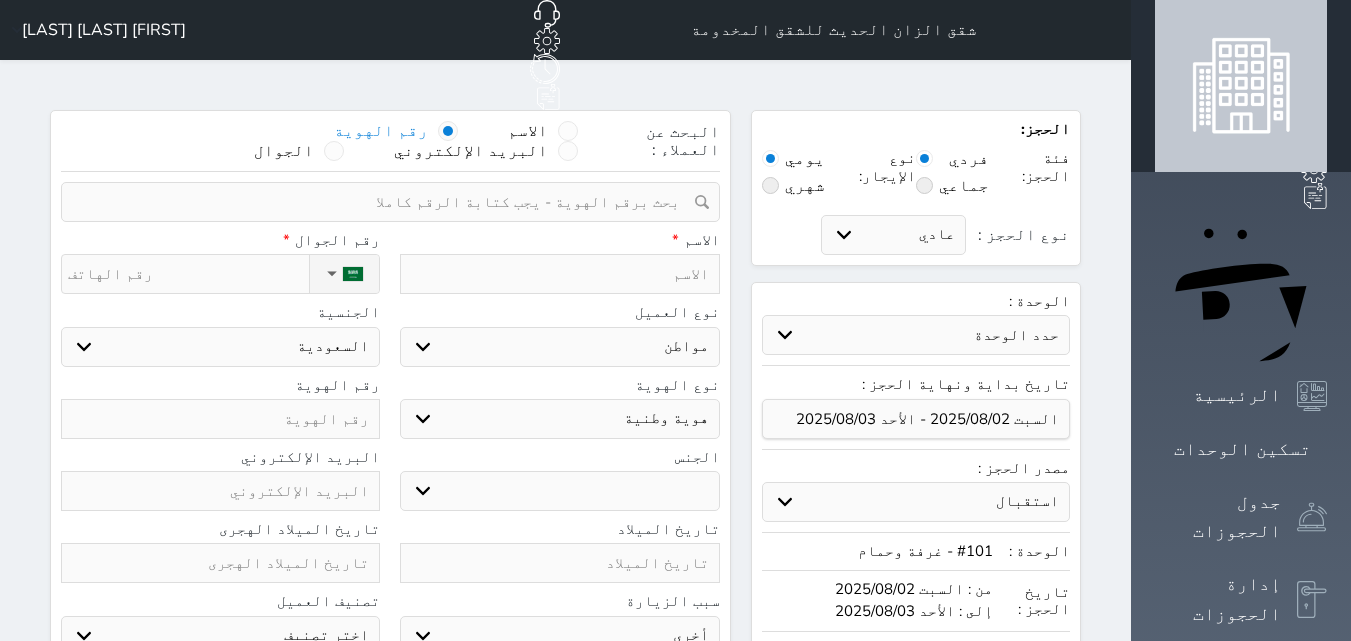 paste on "[NUMBER]" 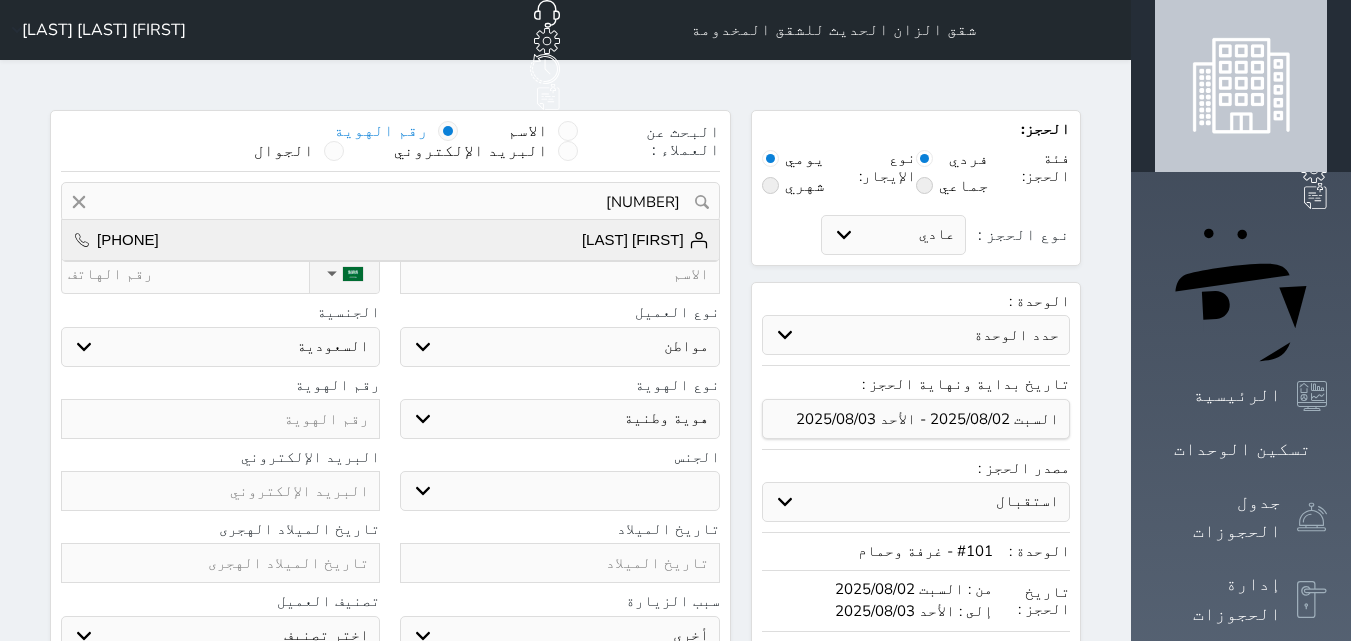 click on "[FIRST] [LAST]" at bounding box center [645, 240] 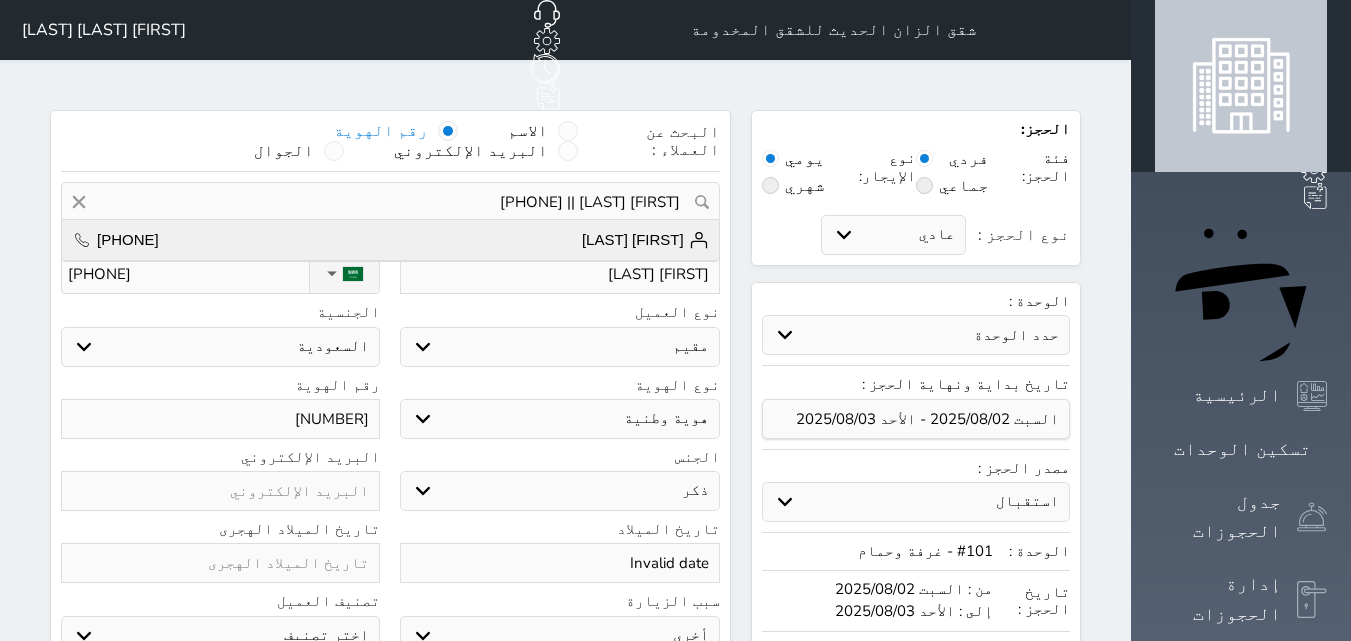 select on "102" 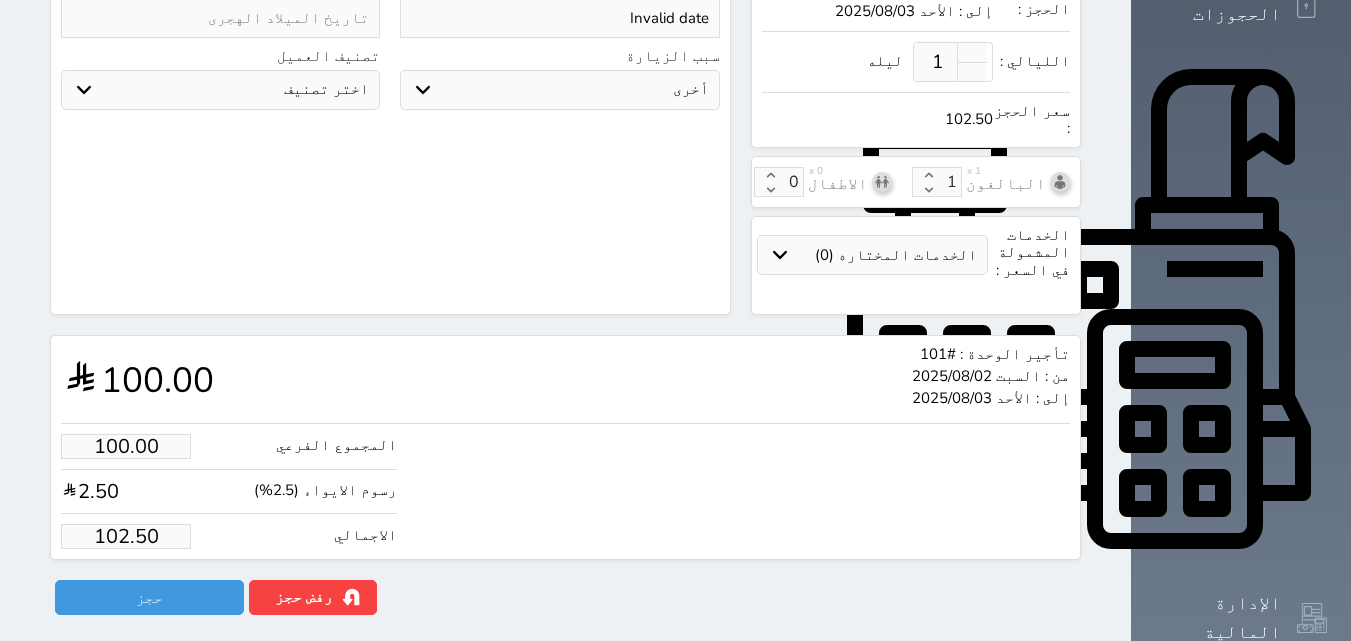 scroll, scrollTop: 668, scrollLeft: 0, axis: vertical 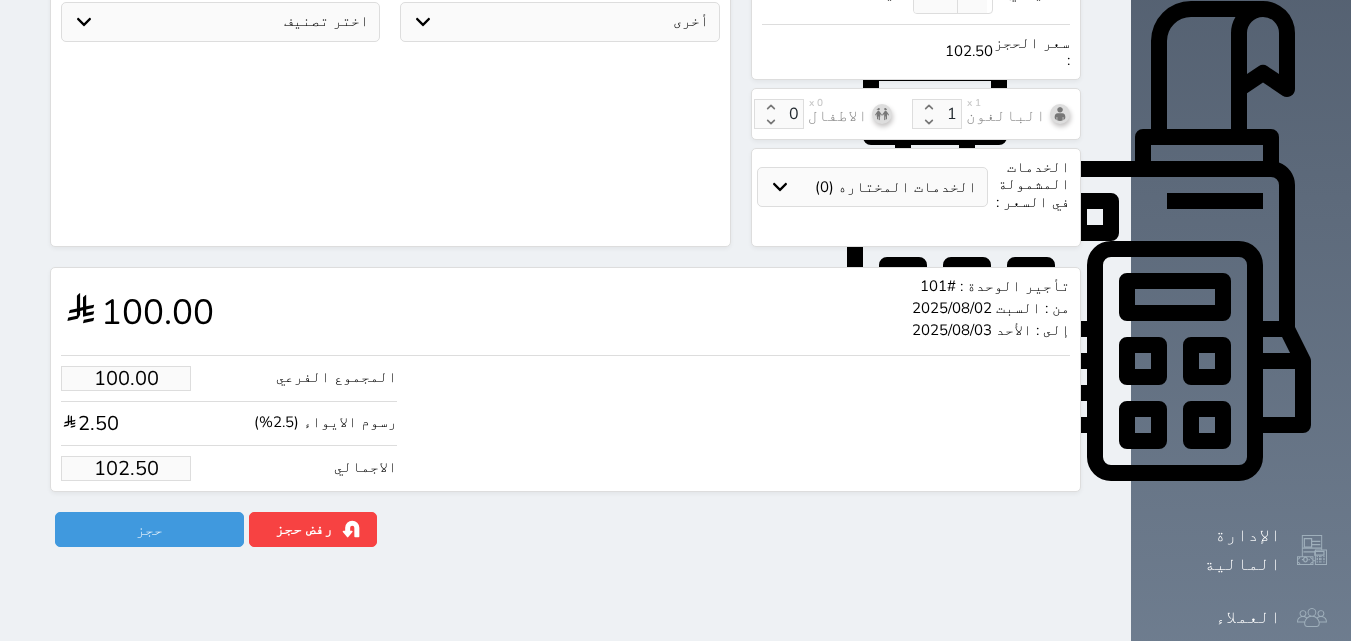 click on "102.50" at bounding box center (126, 468) 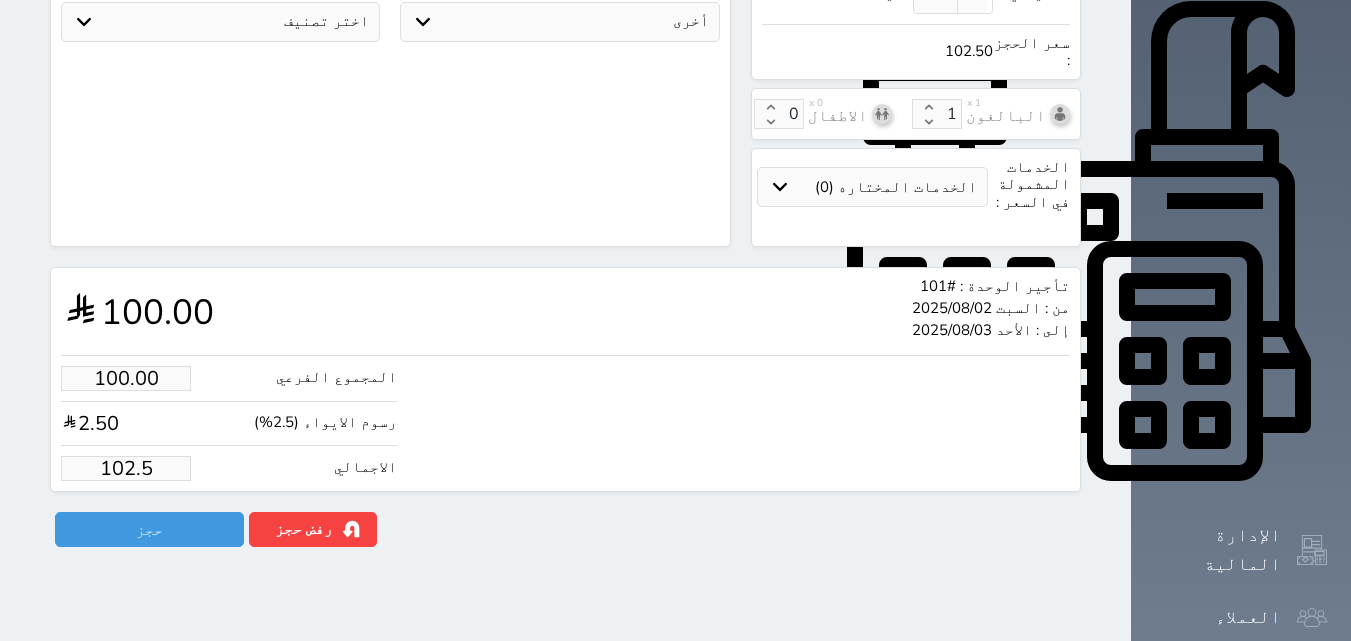 type on "99.51" 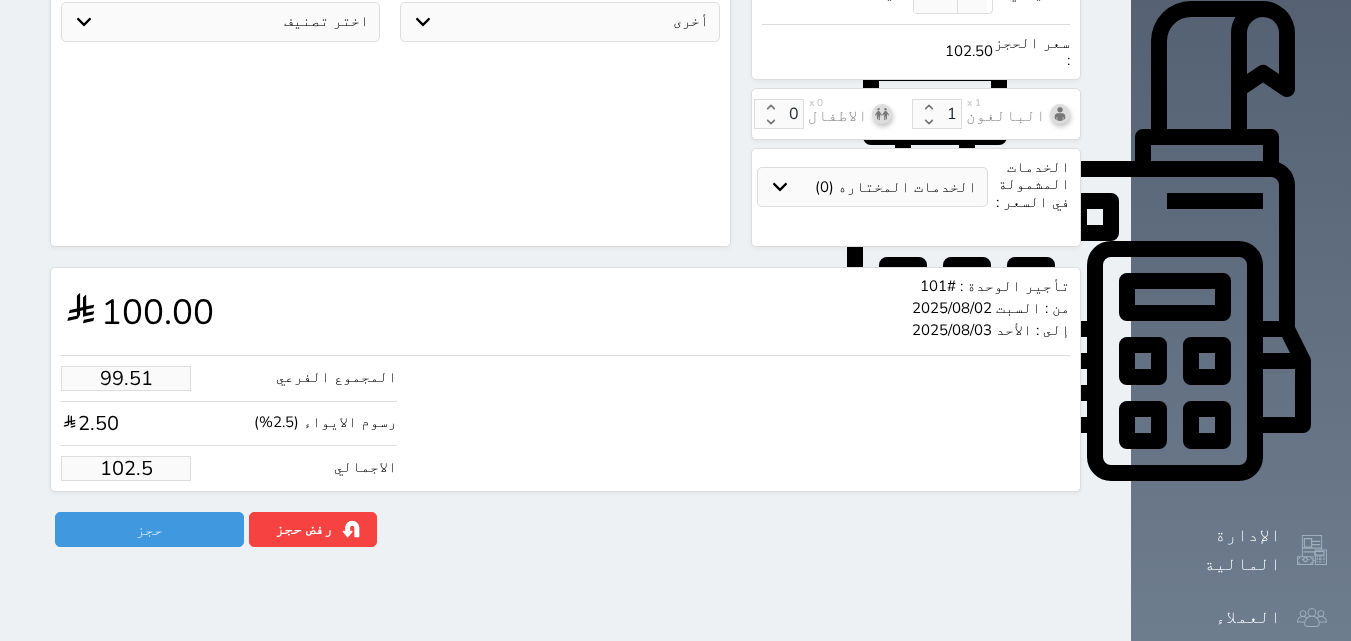 type on "102" 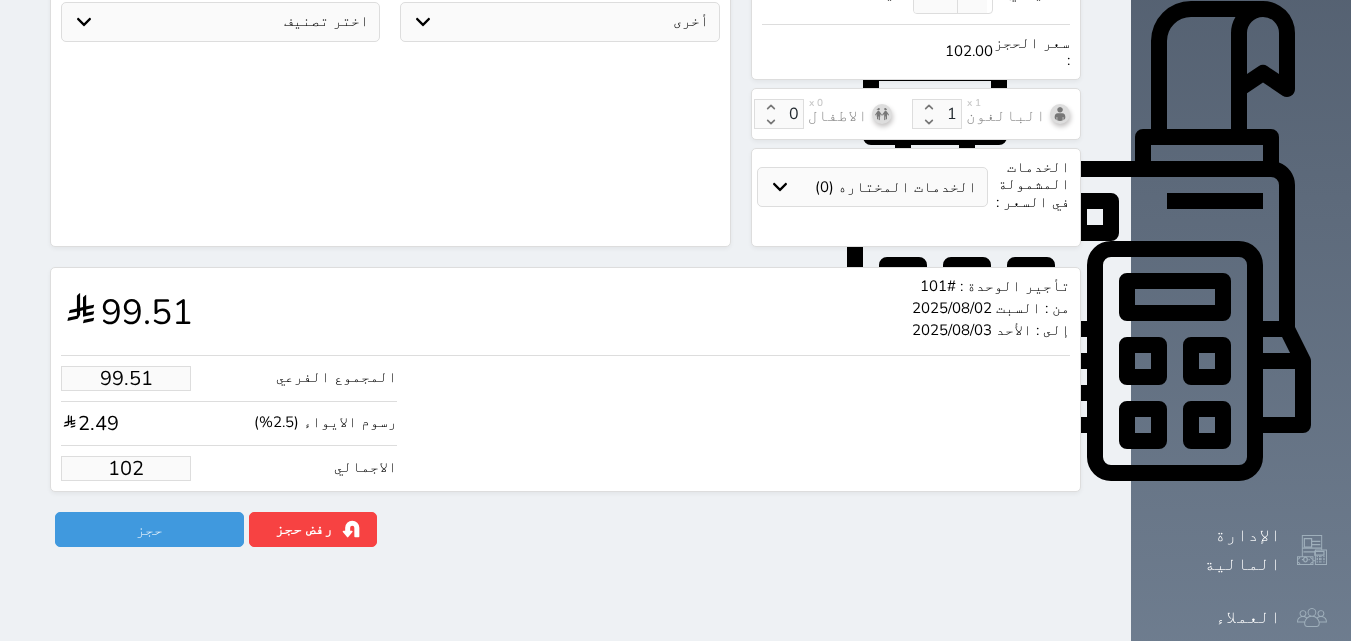 type on "9.76" 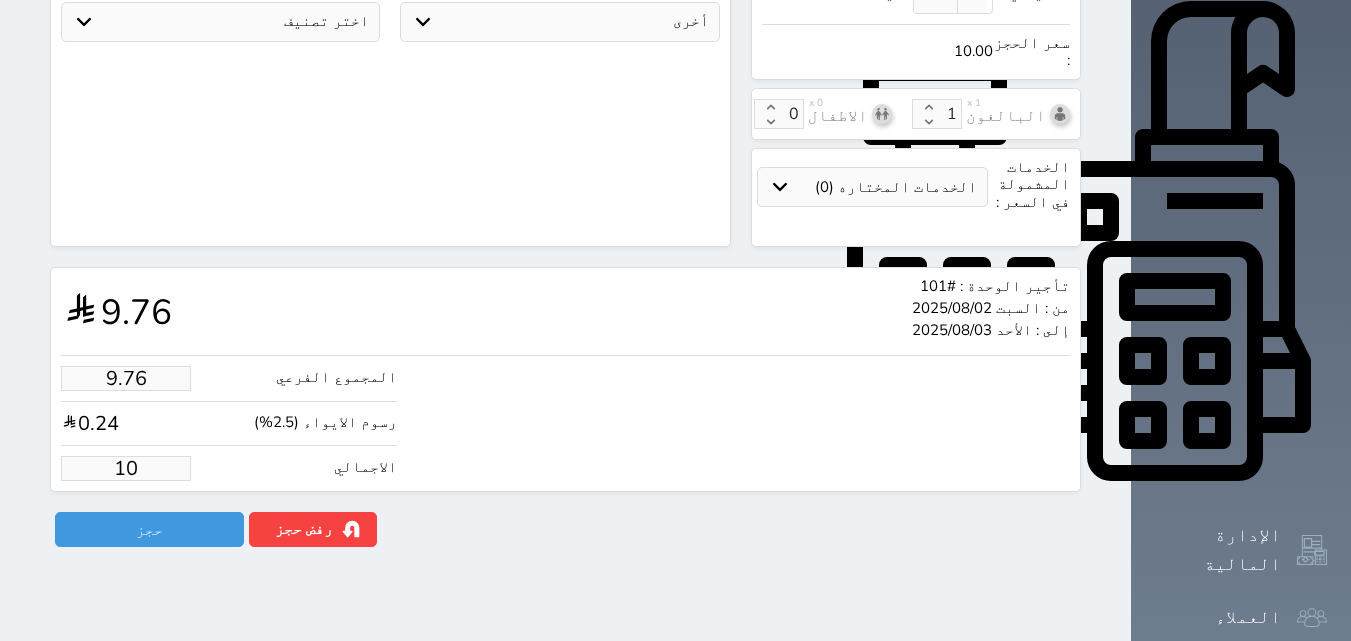 type on "1.00" 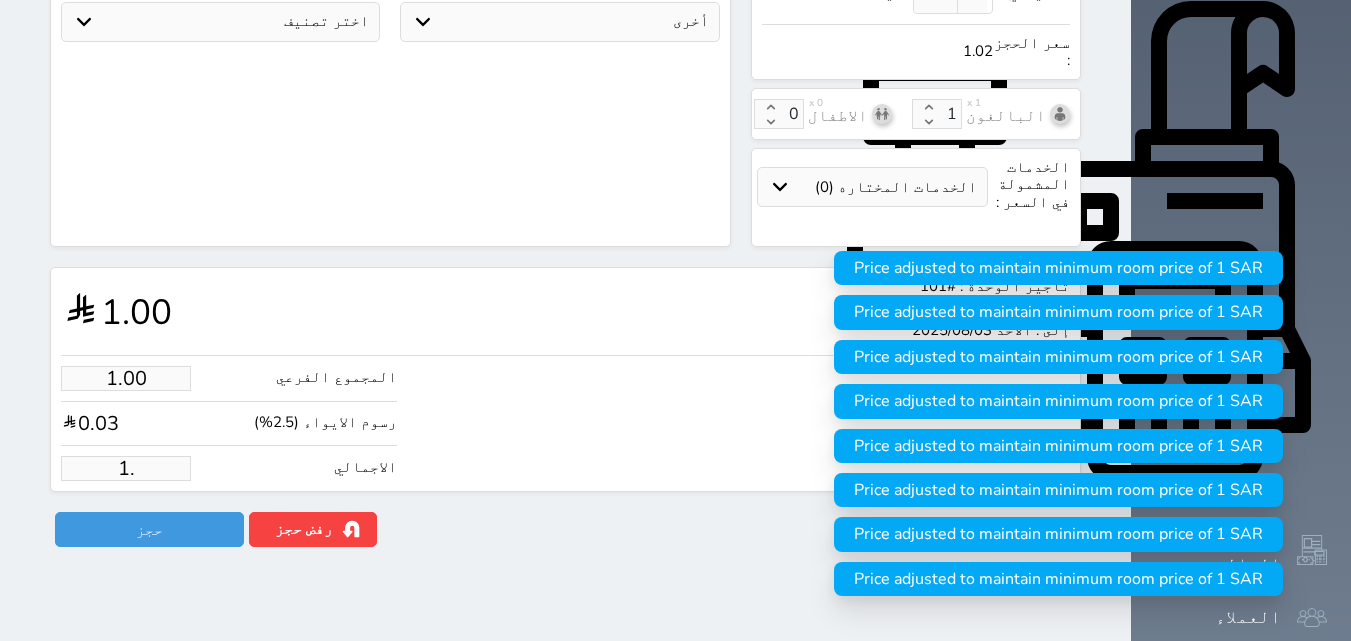 type on "1" 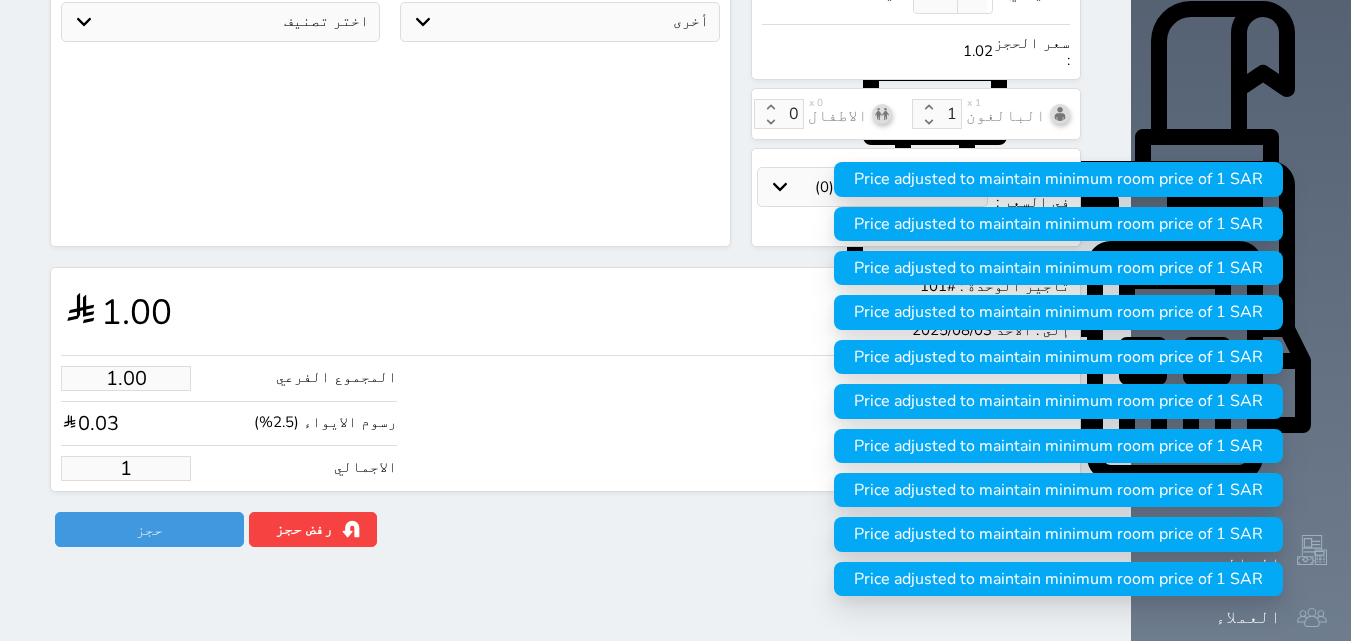 type on "11.71" 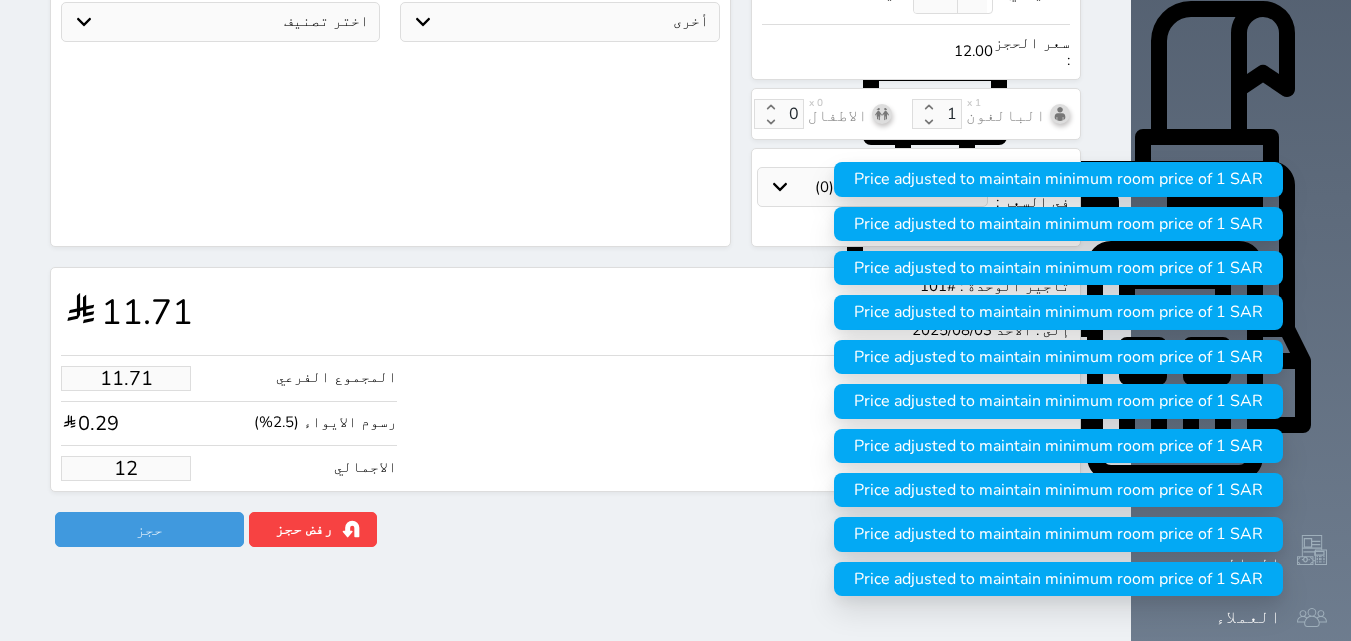 type on "117.07" 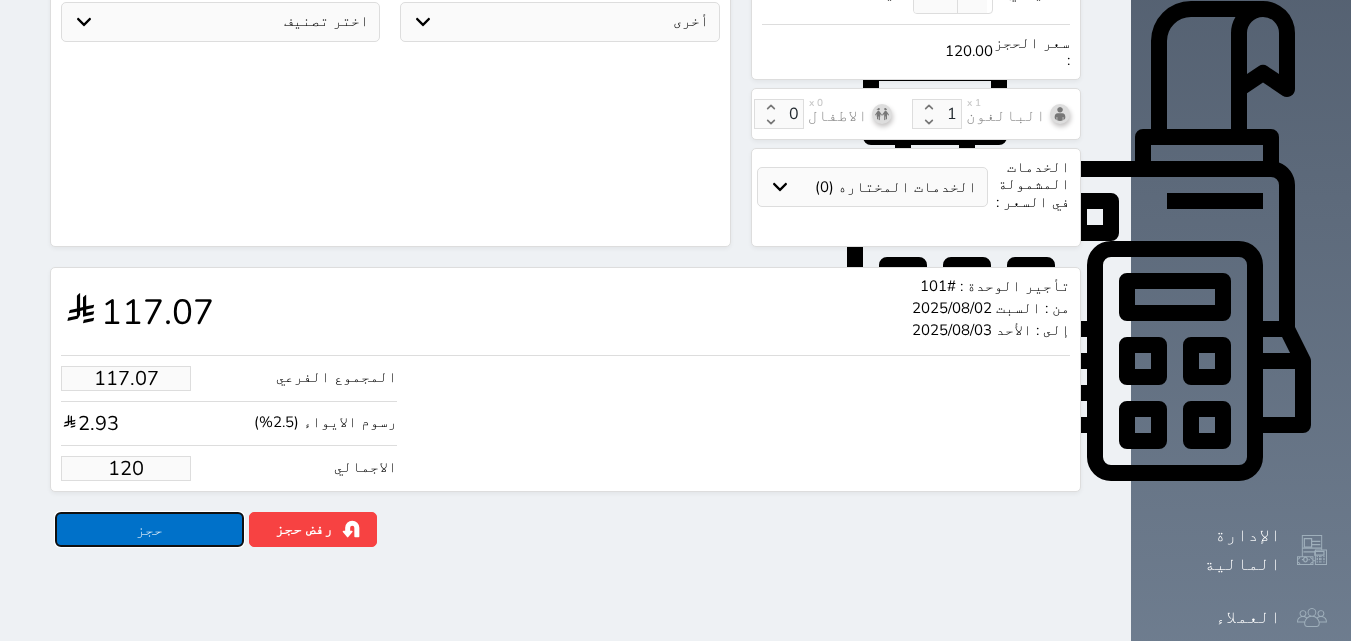 type on "120.00" 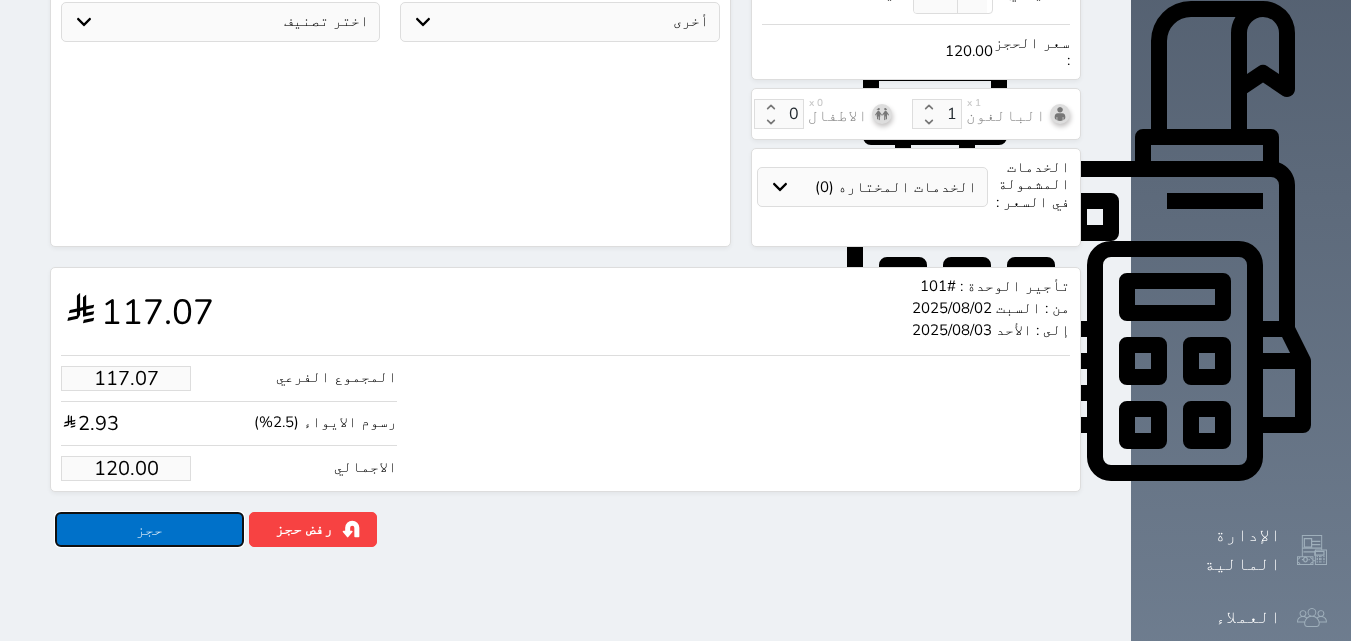 click on "حجز" at bounding box center (149, 529) 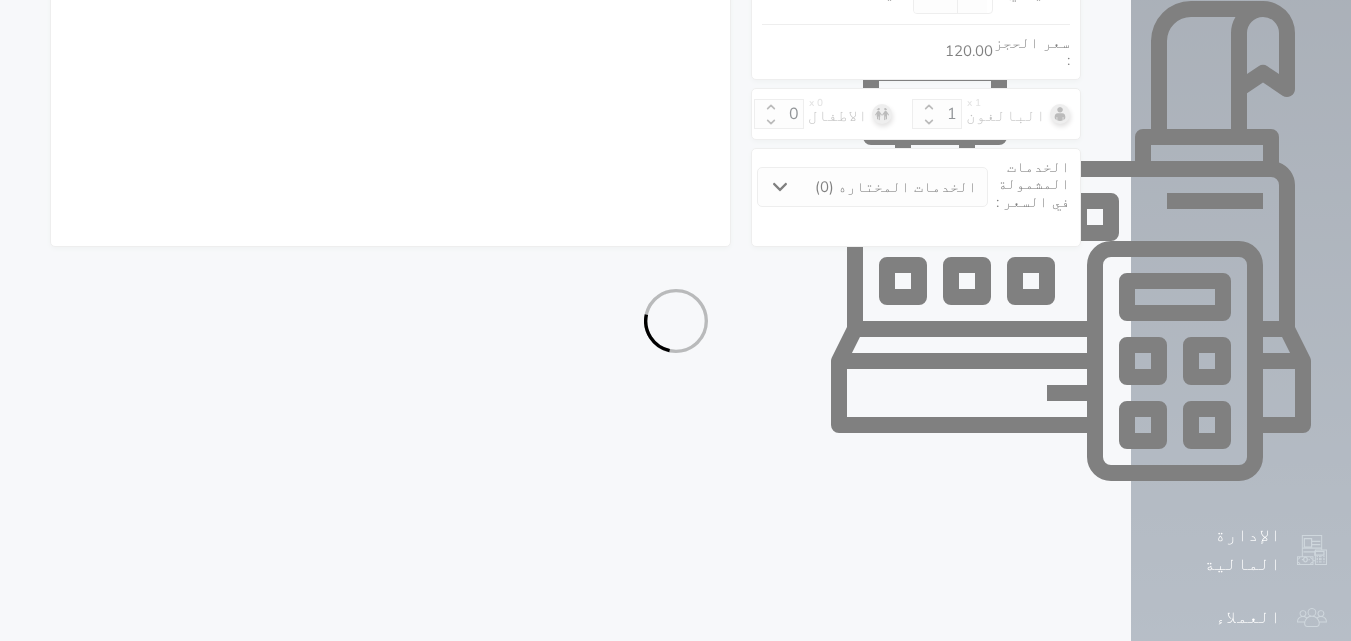 select on "4" 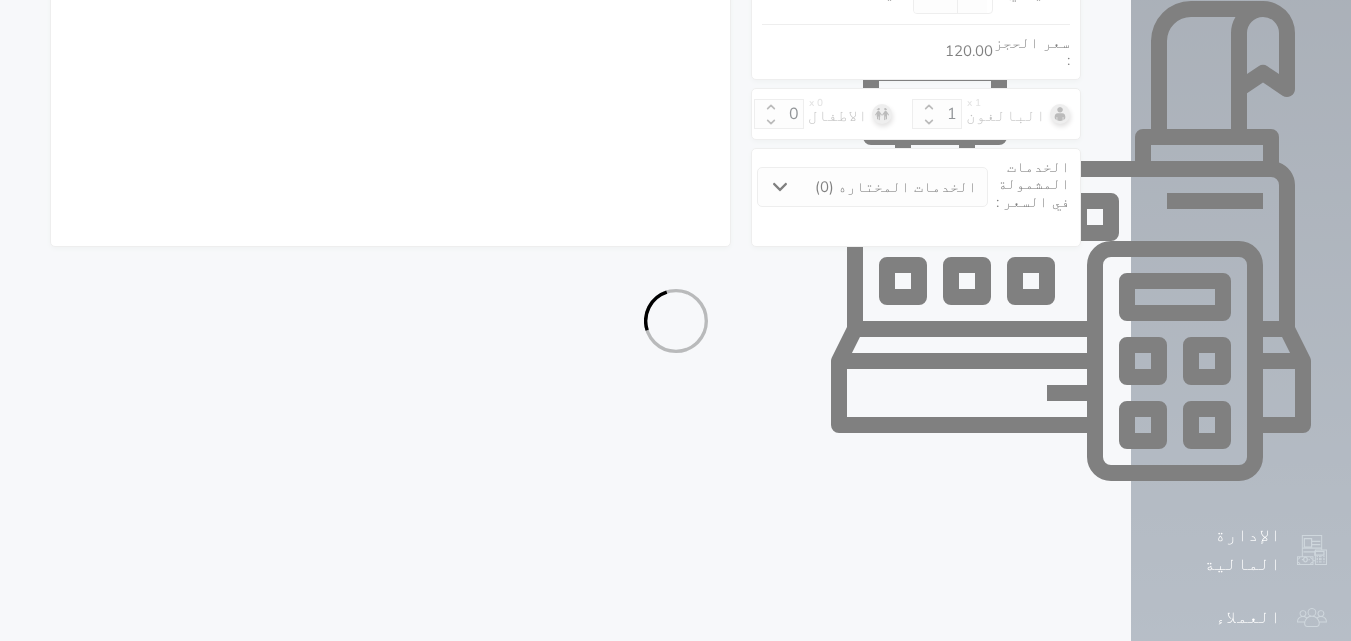 select on "102" 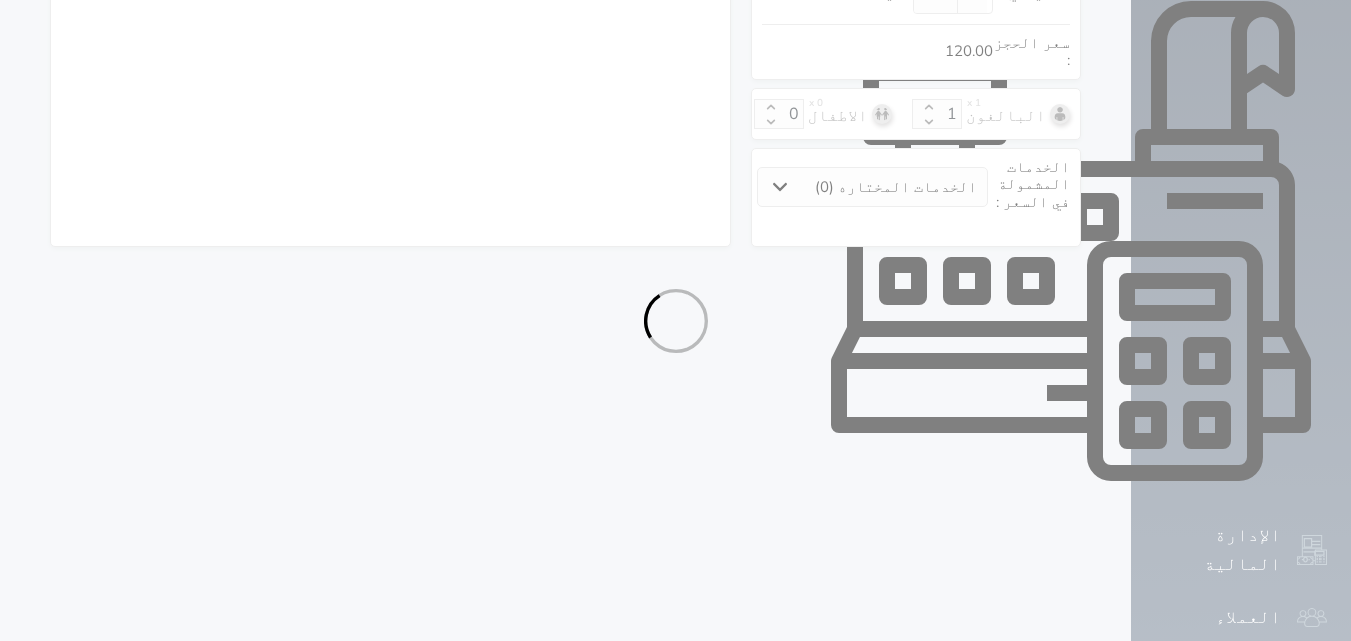 select on "4" 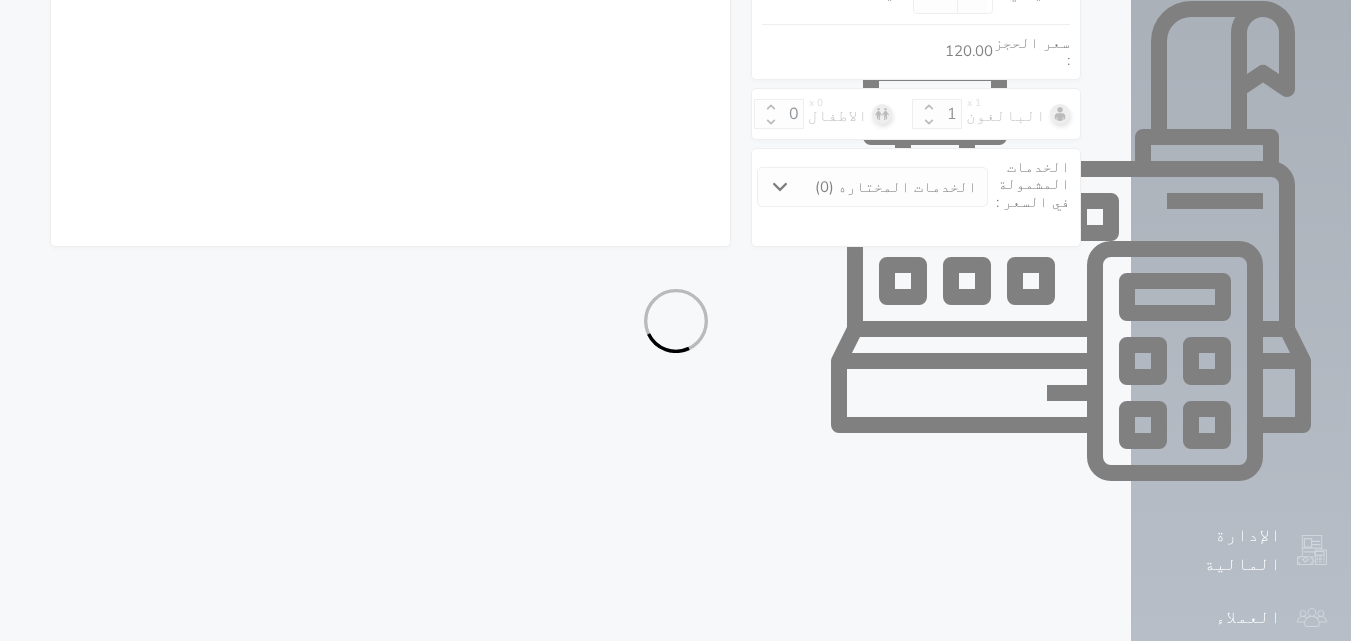select on "7" 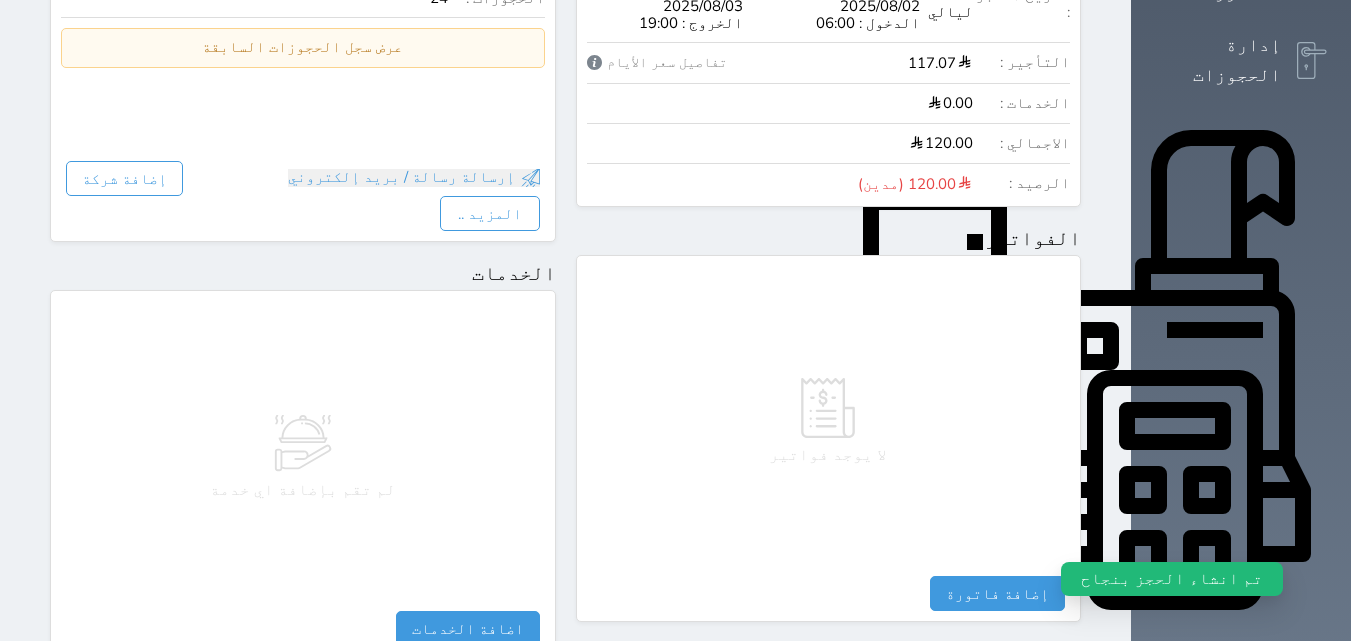 scroll, scrollTop: 600, scrollLeft: 0, axis: vertical 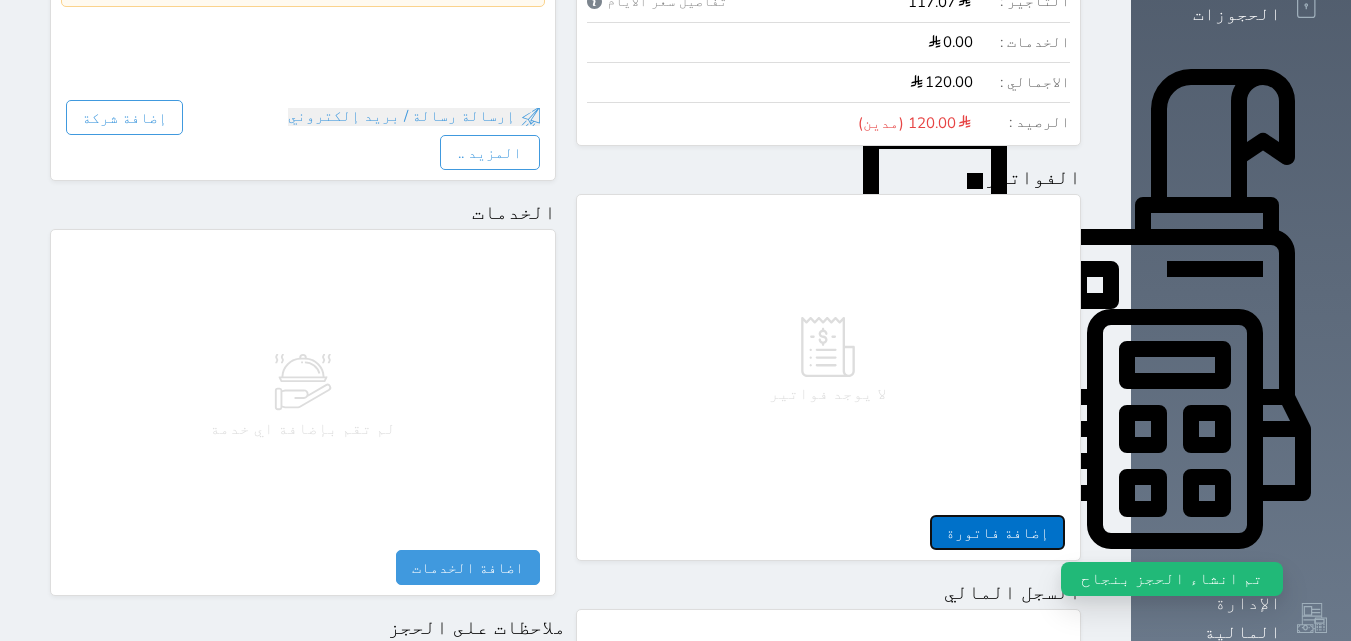 click on "إضافة فاتورة" at bounding box center (997, 532) 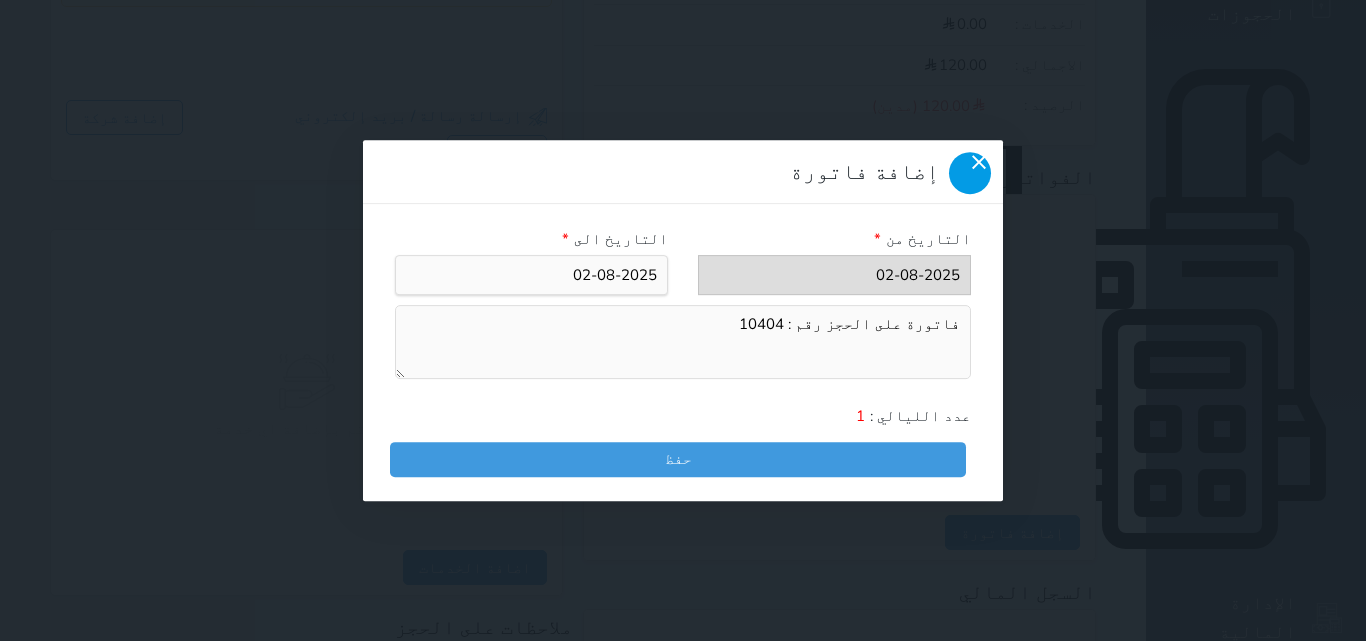 click 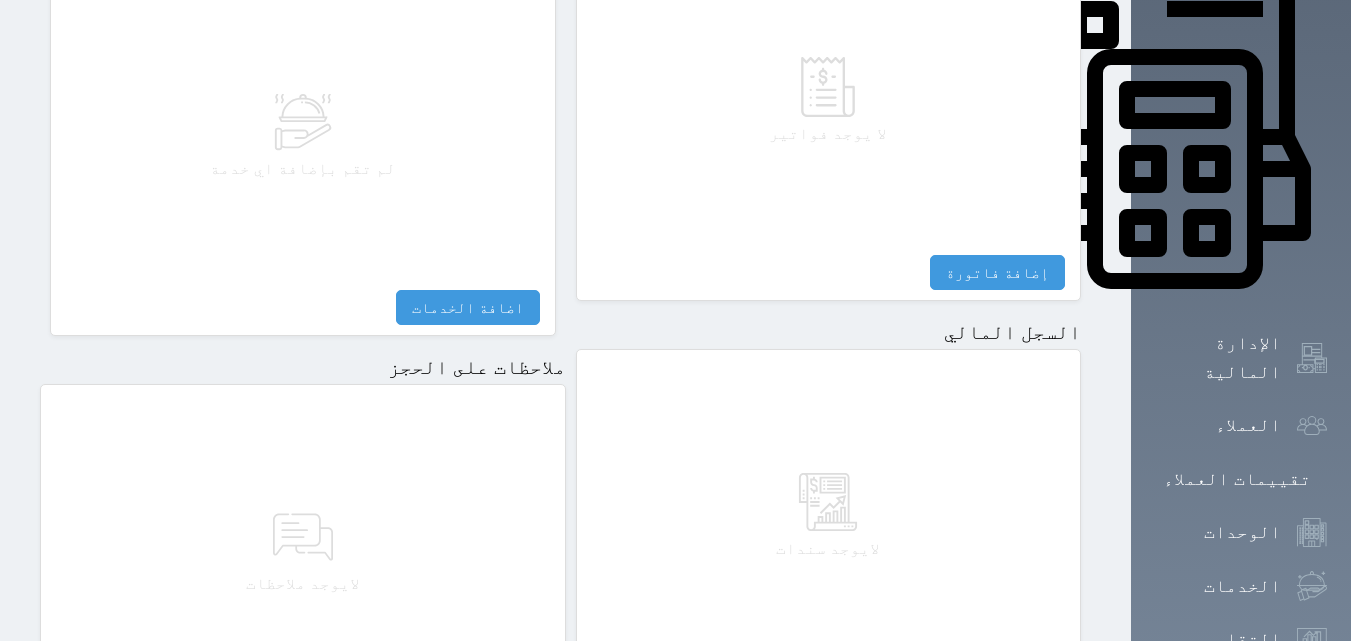 scroll, scrollTop: 1007, scrollLeft: 0, axis: vertical 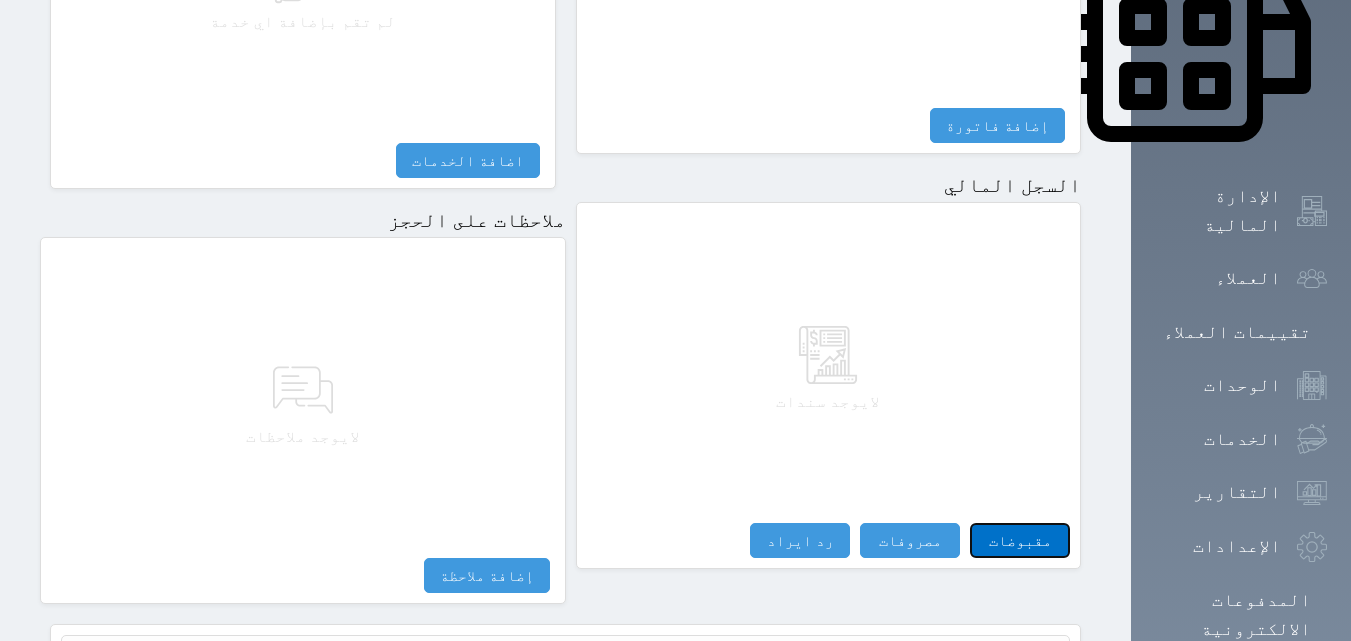 click on "مقبوضات" at bounding box center (1020, 540) 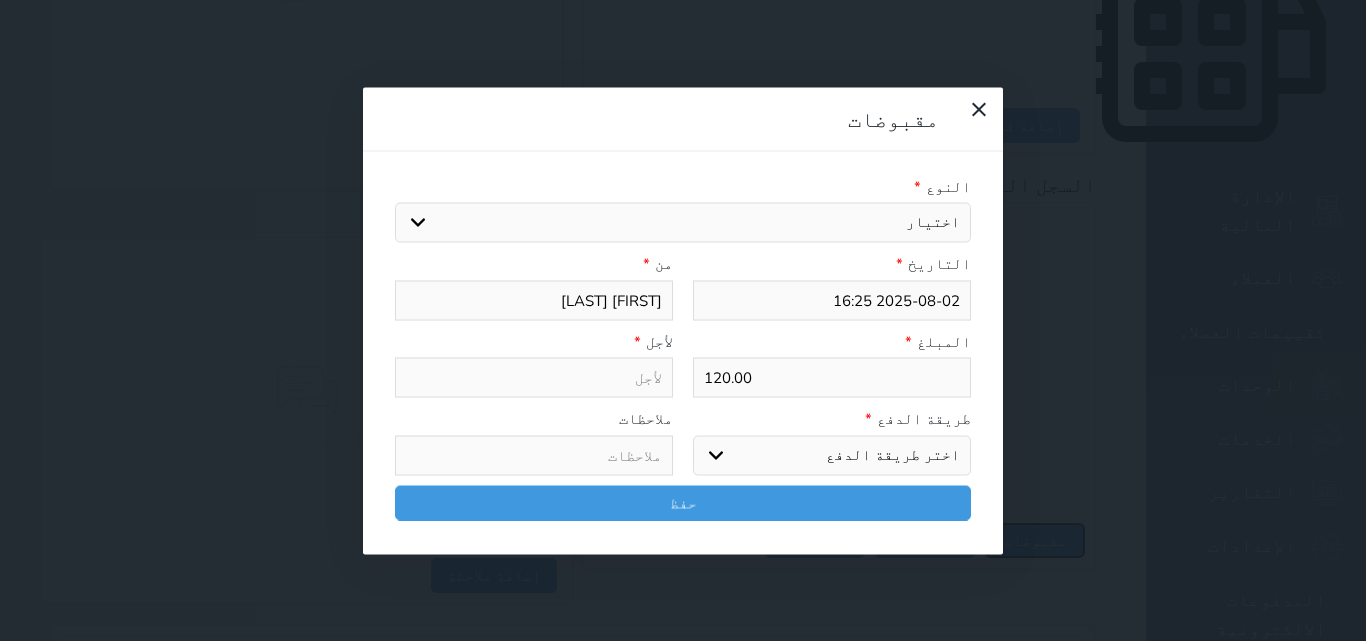 select 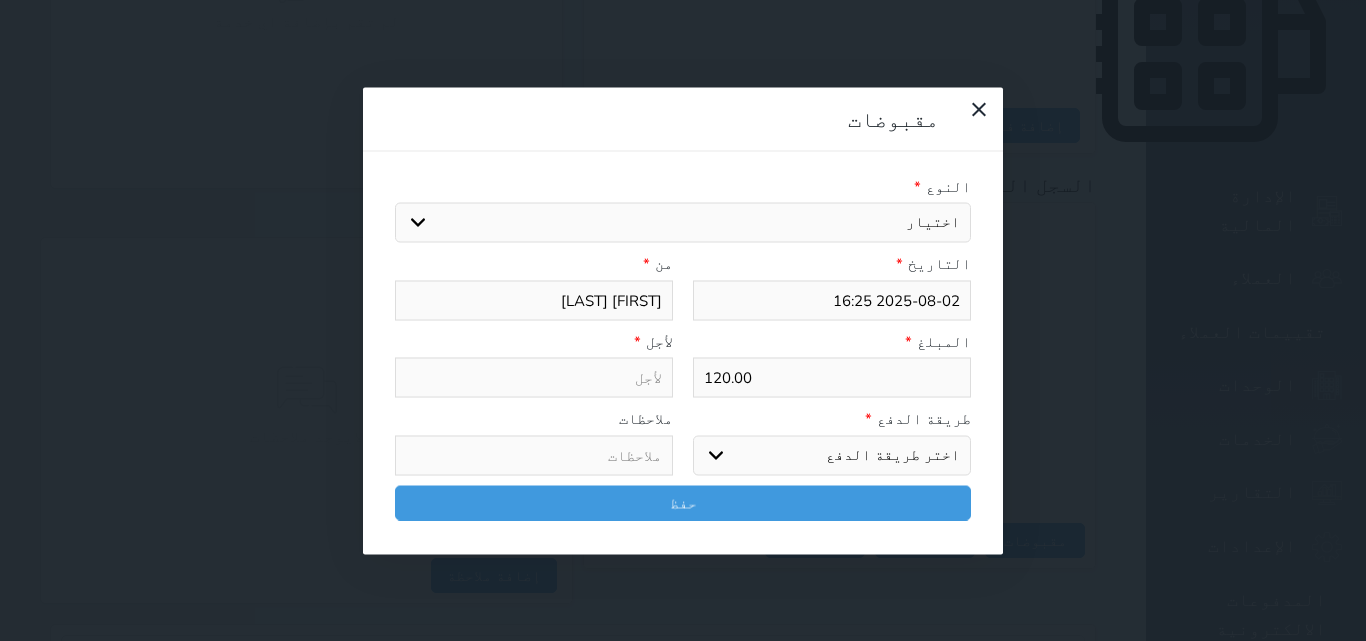 click on "اختيار   مقبوضات عامة قيمة إيجار فواتير تامين عربون لا ينطبق آخر مغسلة واي فاي - الإنترنت مواقف السيارات طعام الأغذية والمشروبات مشروبات المشروبات الباردة المشروبات الساخنة الإفطار غداء عشاء مخبز و كعك حمام سباحة الصالة الرياضية سبا و خدمات الجمال اختيار وإسقاط (خدمات النقل) ميني بار كابل - تلفزيون سرير إضافي تصفيف الشعر التسوق خدمات الجولات السياحية المنظمة خدمات الدليل السياحي" at bounding box center (683, 223) 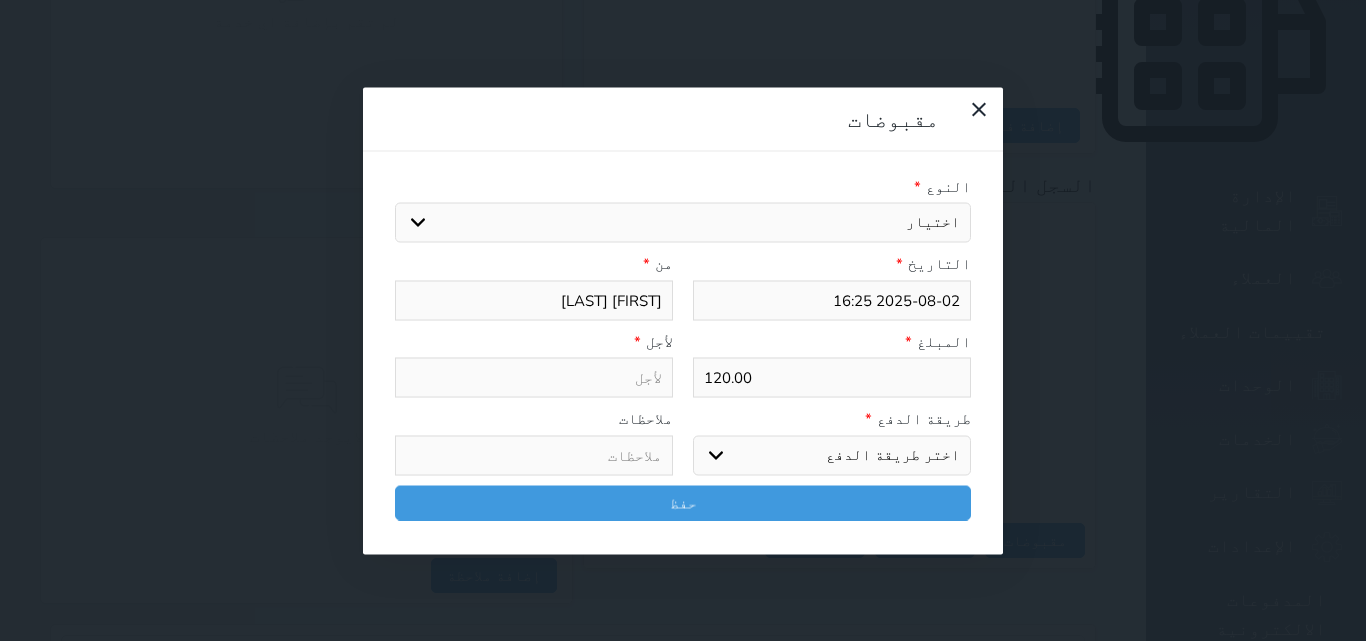 select on "17889" 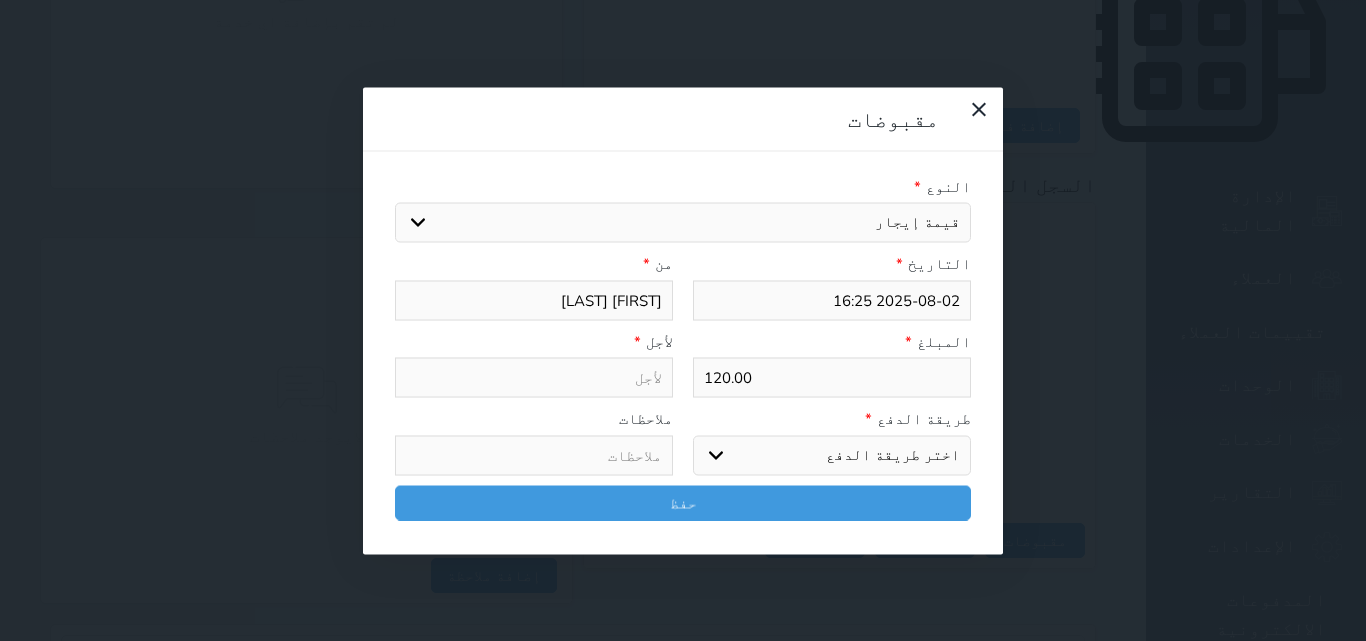 click on "اختيار   مقبوضات عامة قيمة إيجار فواتير تامين عربون لا ينطبق آخر مغسلة واي فاي - الإنترنت مواقف السيارات طعام الأغذية والمشروبات مشروبات المشروبات الباردة المشروبات الساخنة الإفطار غداء عشاء مخبز و كعك حمام سباحة الصالة الرياضية سبا و خدمات الجمال اختيار وإسقاط (خدمات النقل) ميني بار كابل - تلفزيون سرير إضافي تصفيف الشعر التسوق خدمات الجولات السياحية المنظمة خدمات الدليل السياحي" at bounding box center (683, 223) 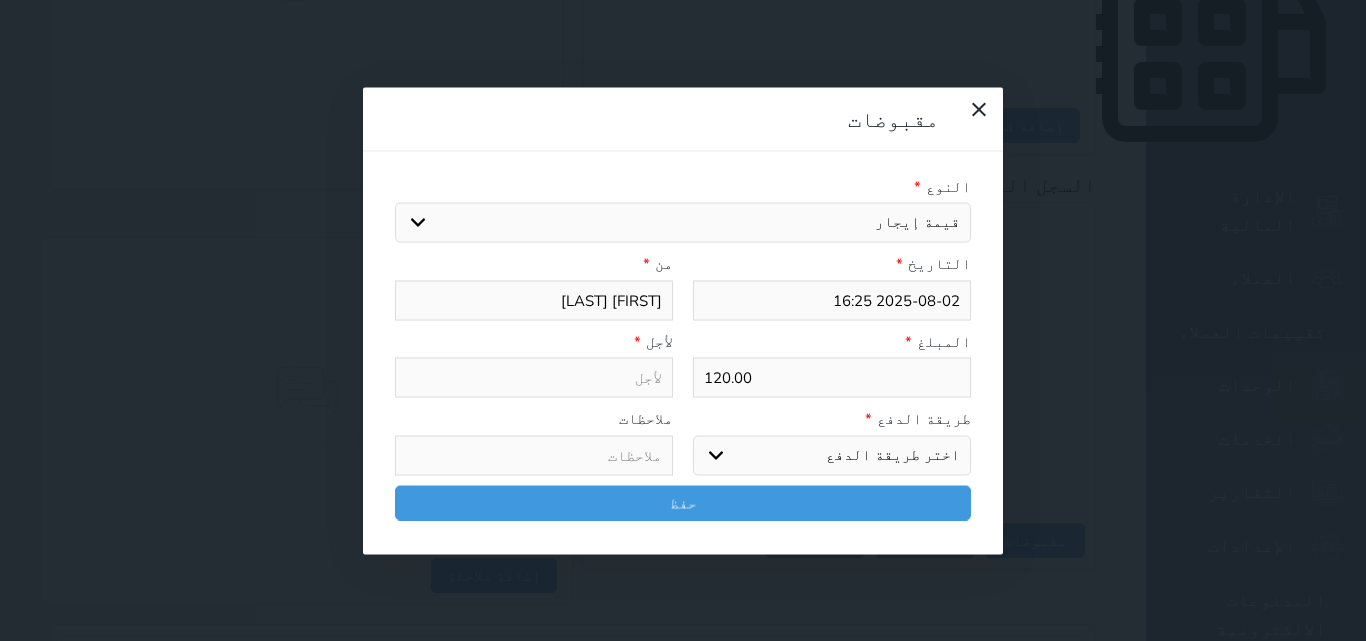 select 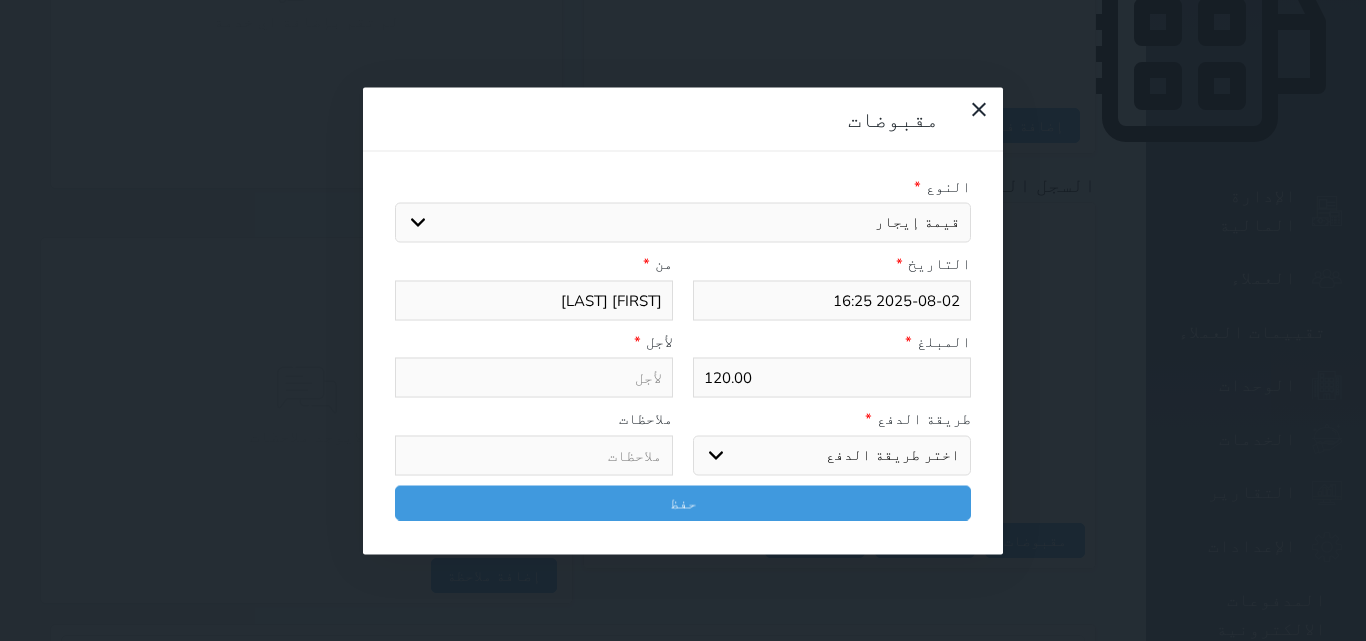 type on "قيمة إيجار - الوحدة - 101" 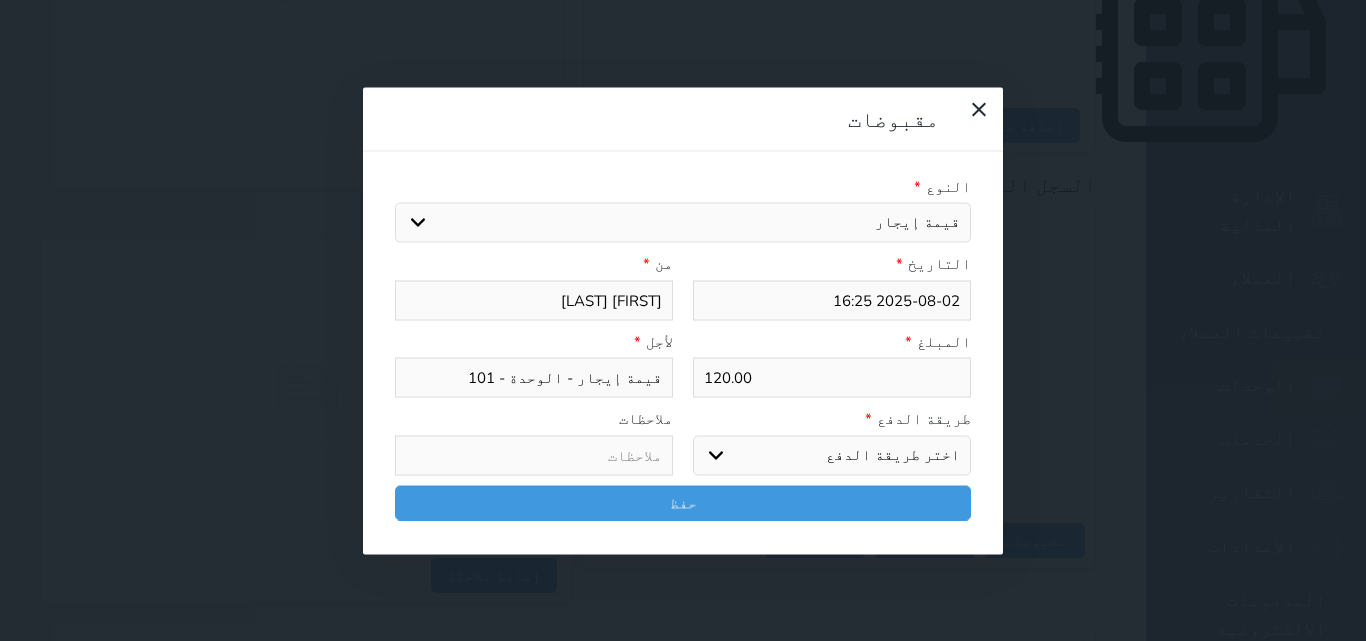 click on "اختر طريقة الدفع   دفع نقدى   تحويل بنكى   مدى   بطاقة ائتمان   آجل" at bounding box center (832, 455) 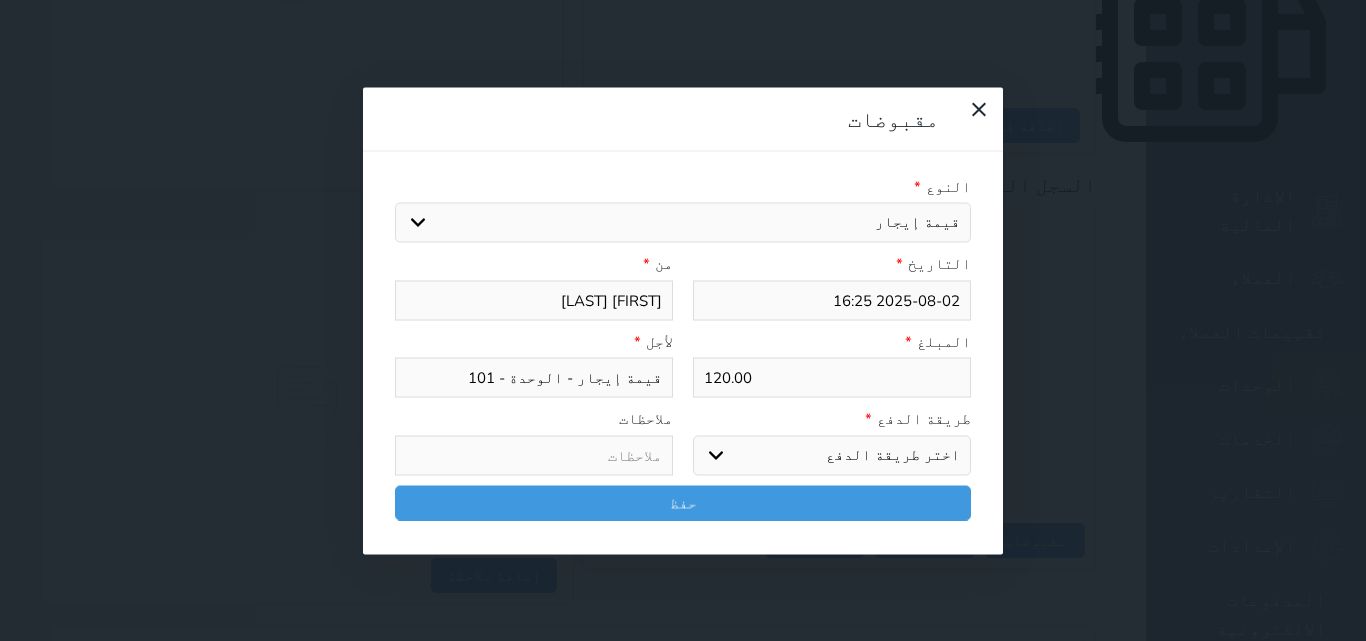 select on "cash" 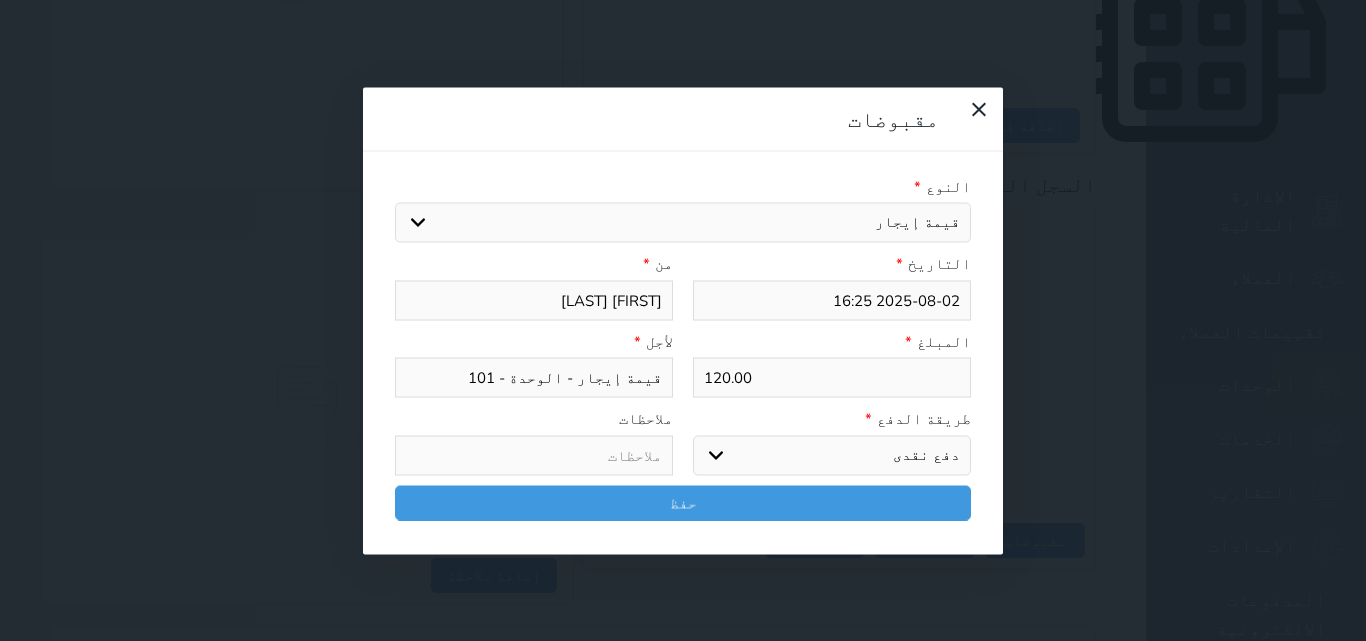 click on "اختر طريقة الدفع   دفع نقدى   تحويل بنكى   مدى   بطاقة ائتمان   آجل" at bounding box center [832, 455] 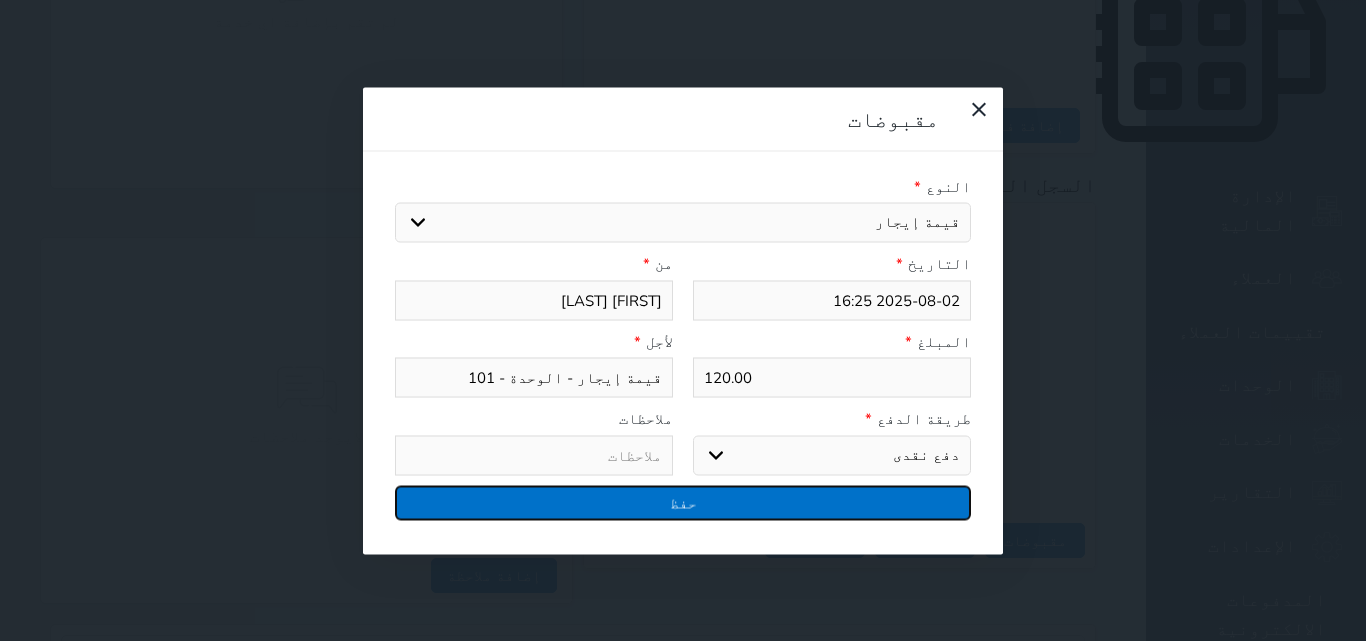 click on "حفظ" at bounding box center (683, 502) 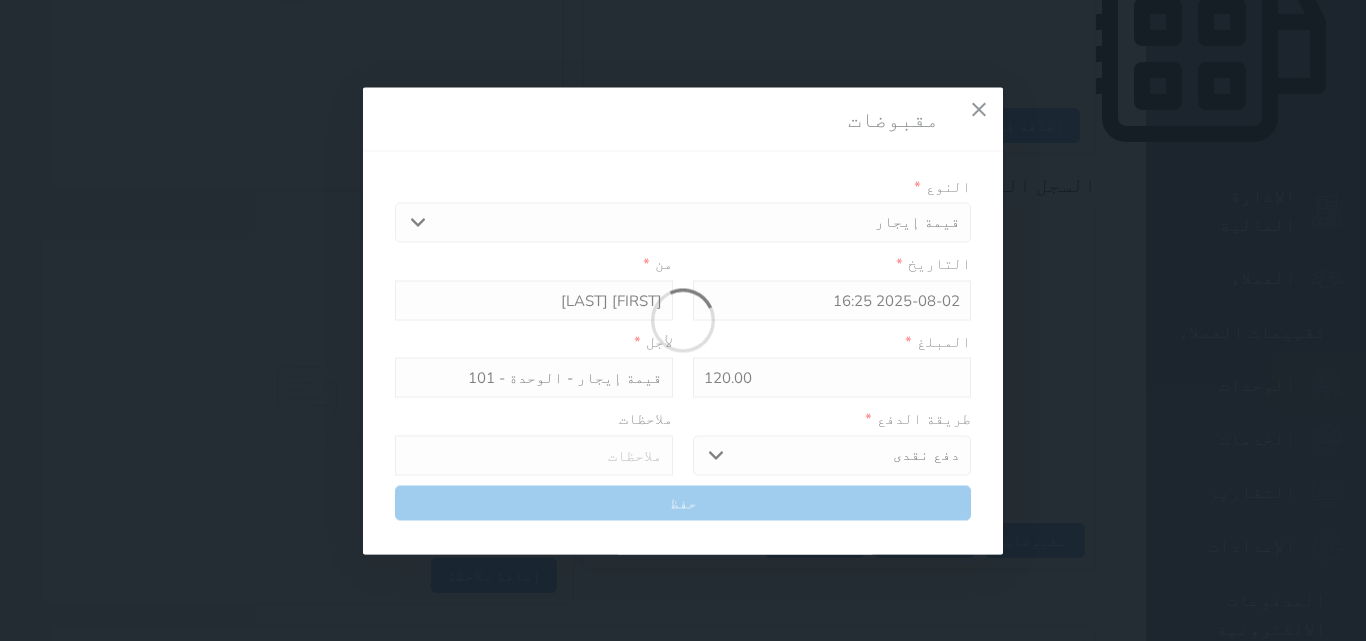 select 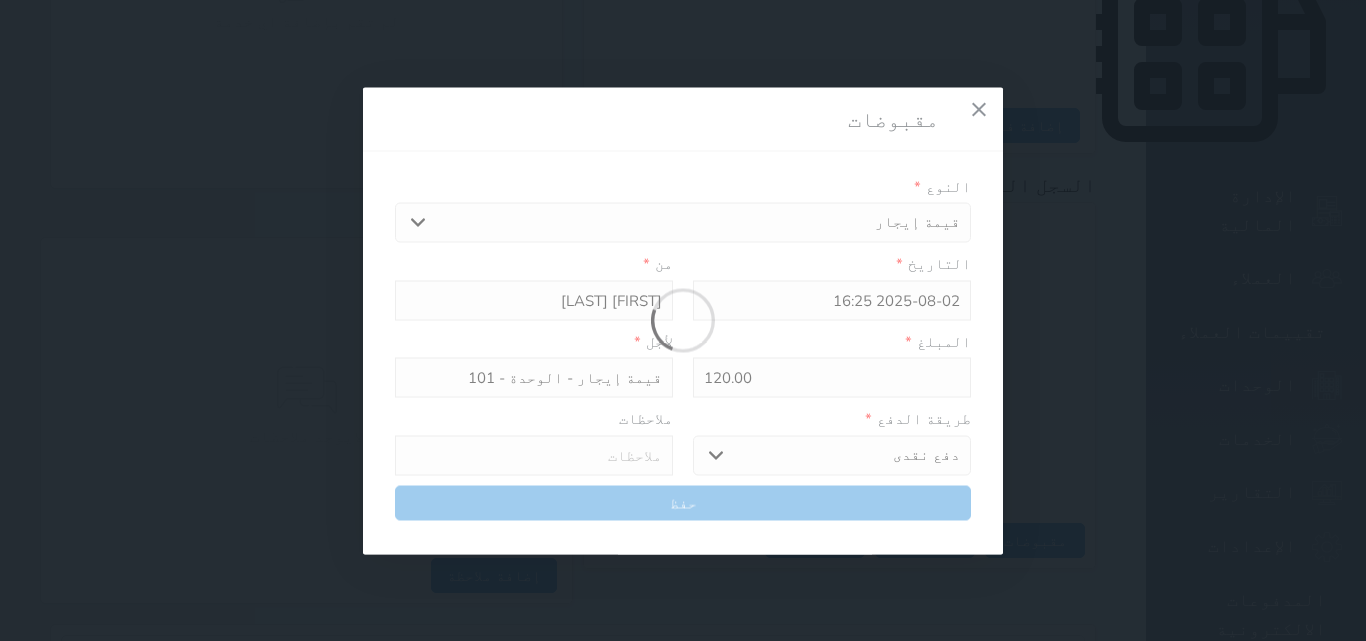 type 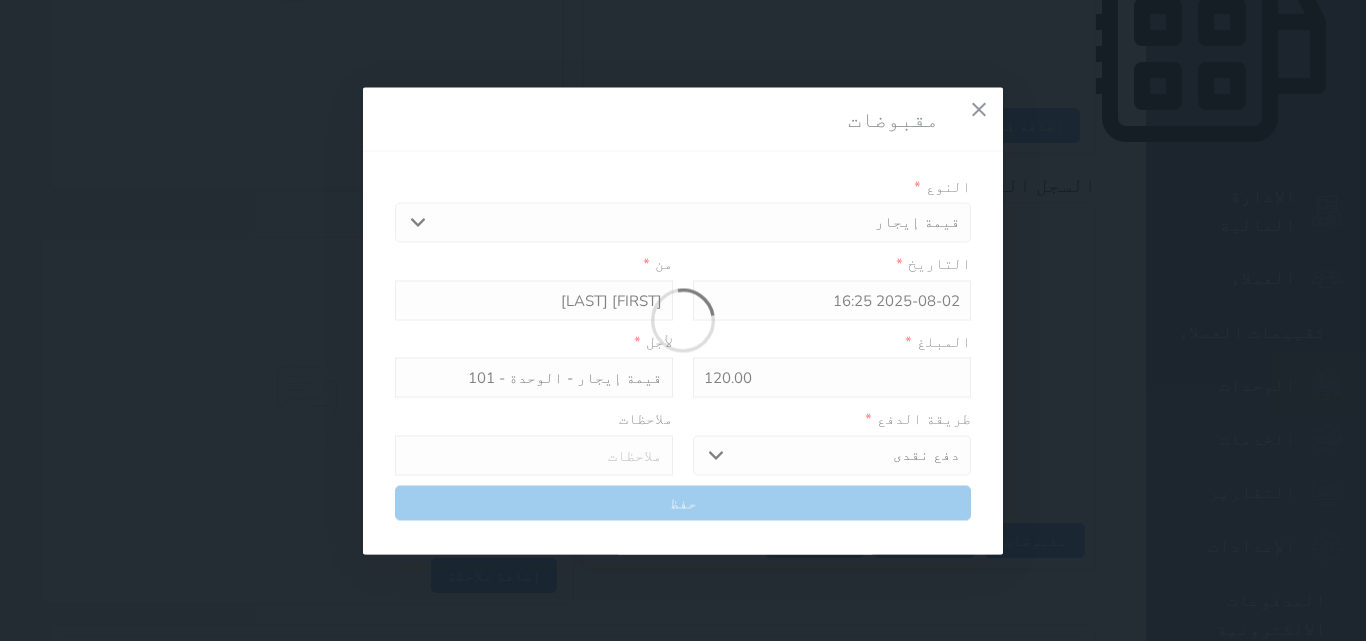 type on "0" 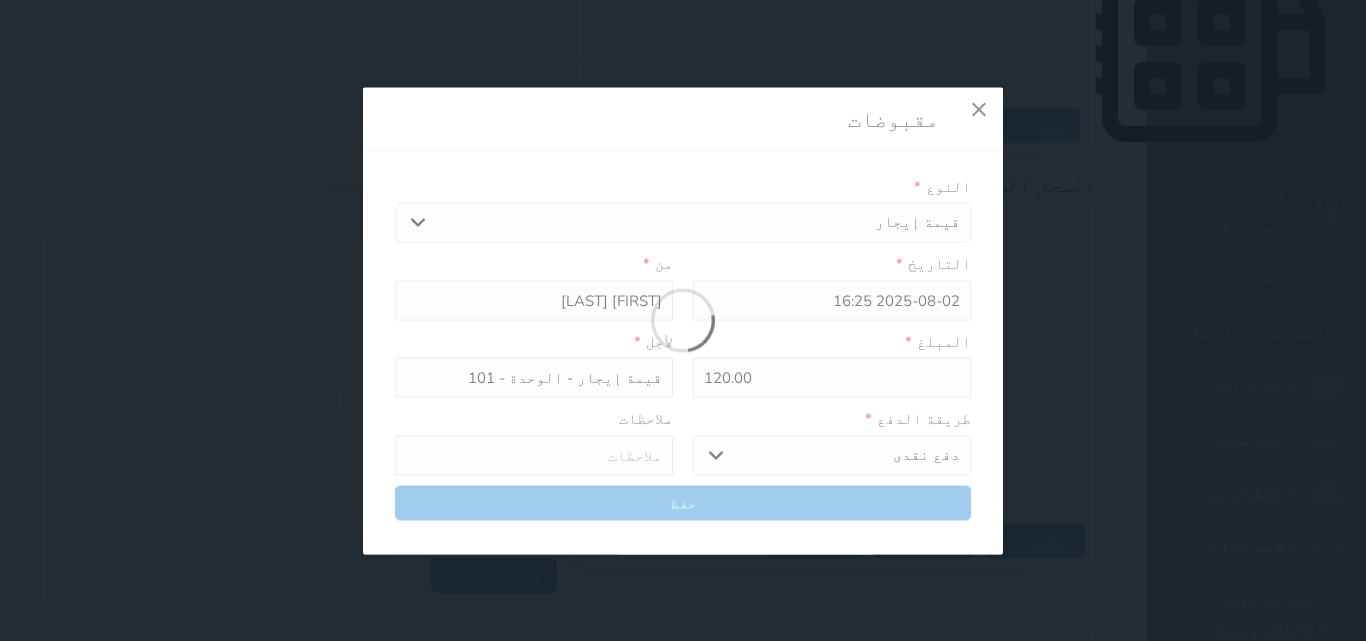select 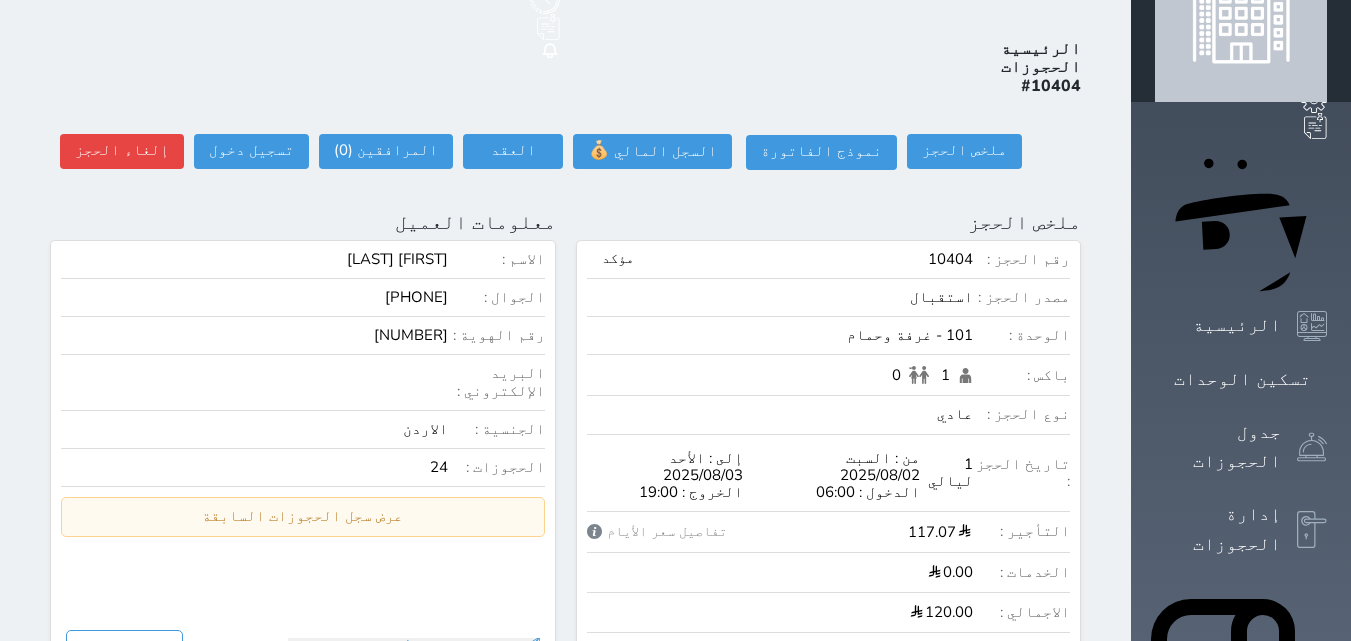 scroll, scrollTop: 7, scrollLeft: 0, axis: vertical 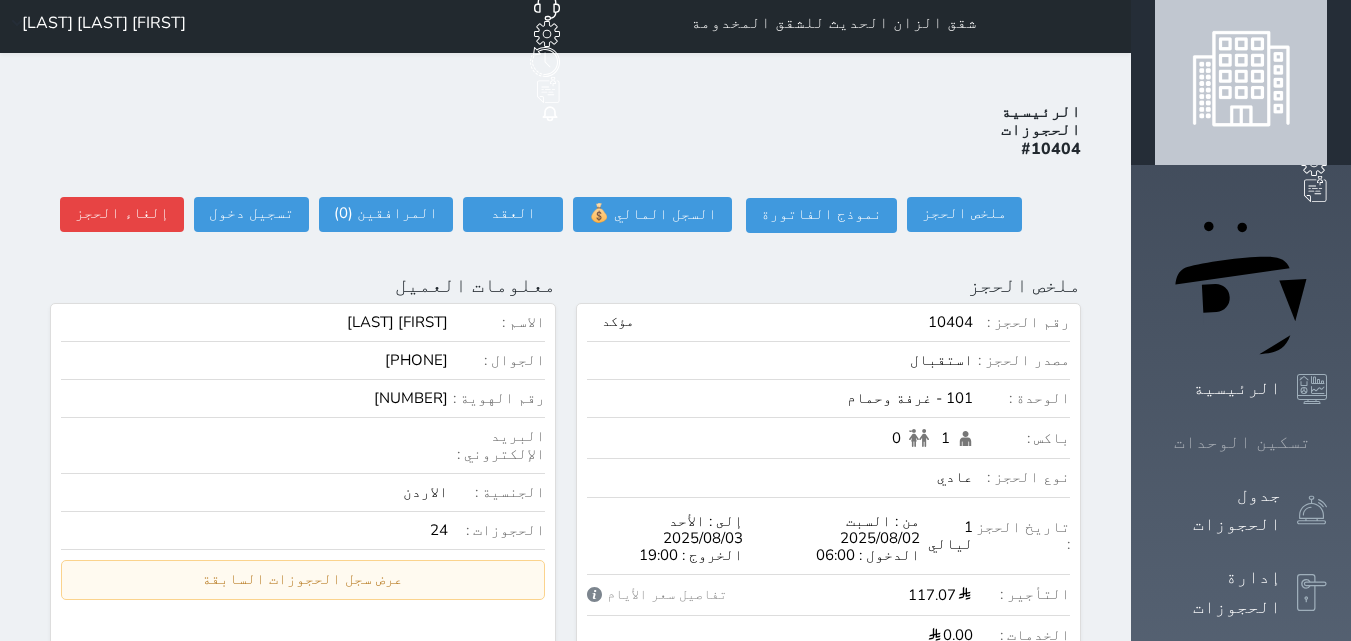 click 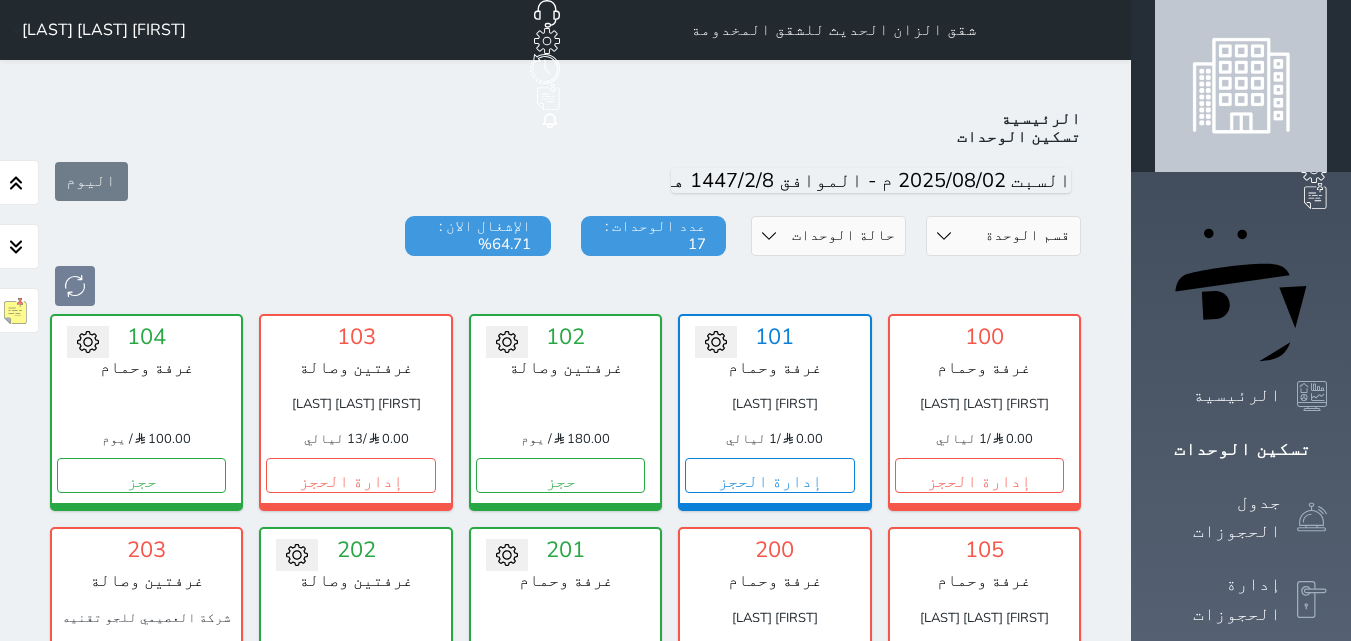 scroll, scrollTop: 78, scrollLeft: 0, axis: vertical 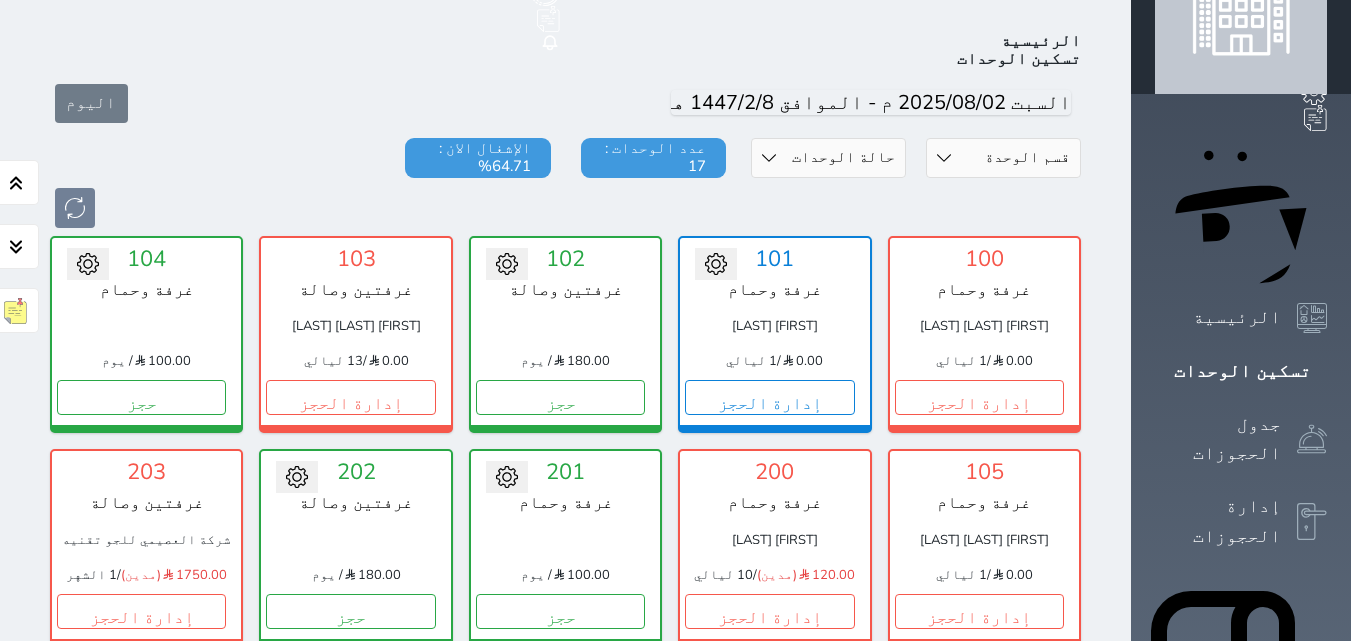click on "غرفة وحمام" at bounding box center [984, 290] 